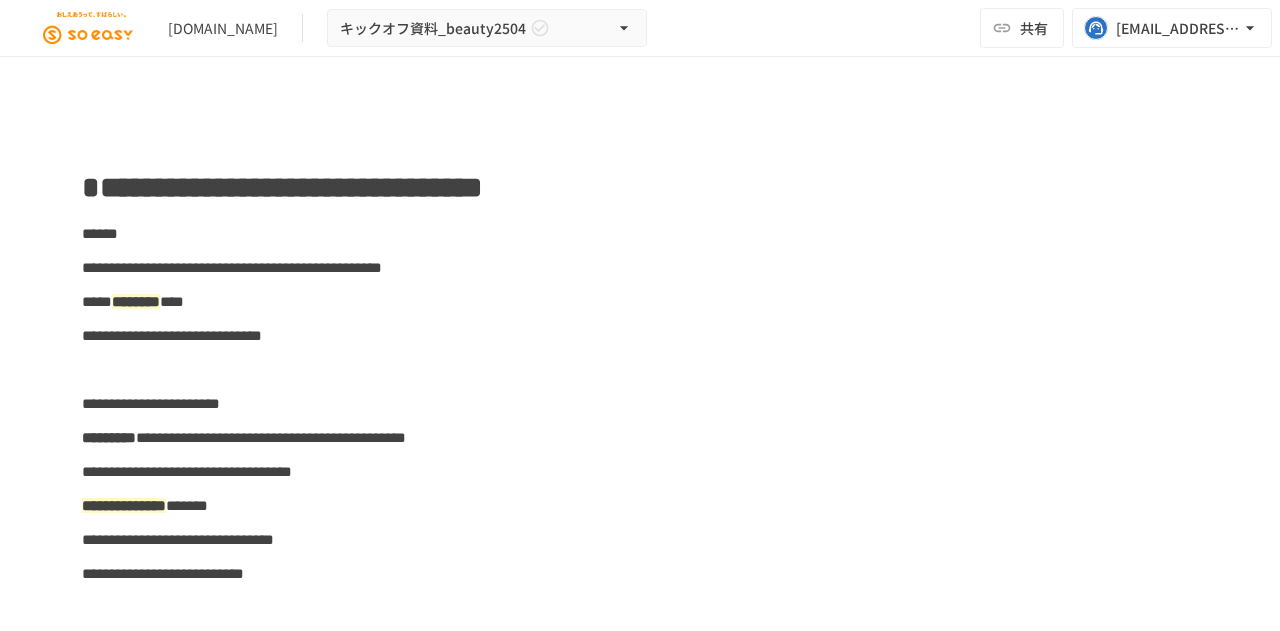 scroll, scrollTop: 0, scrollLeft: 0, axis: both 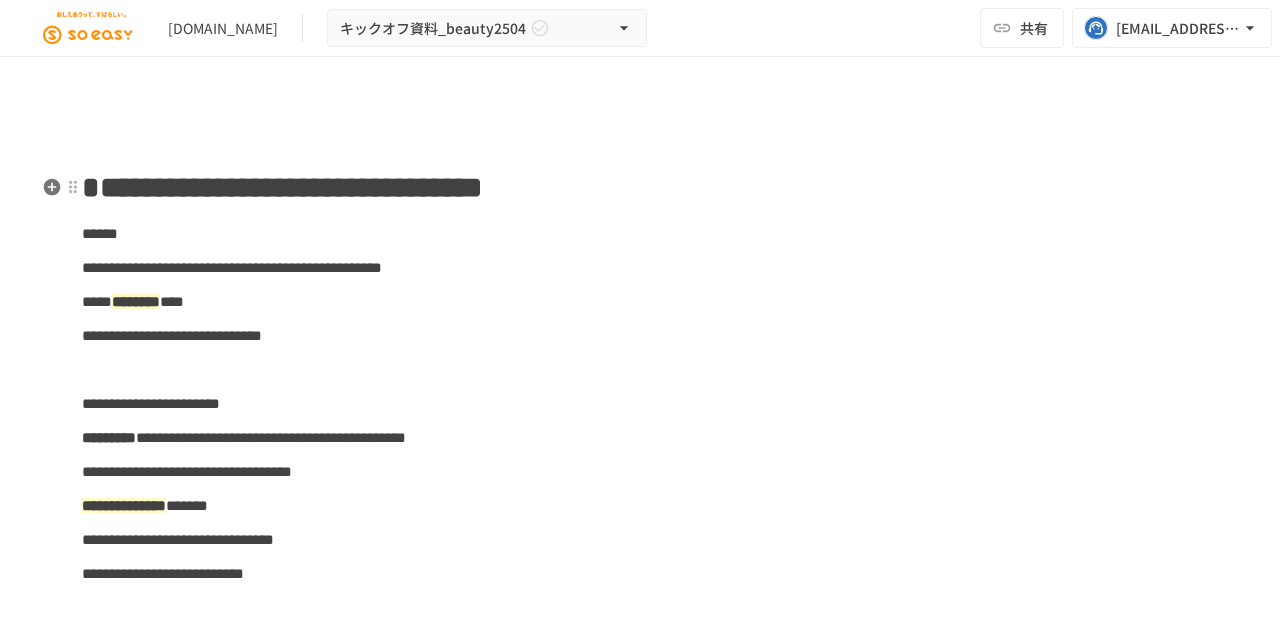 click on "**********" at bounding box center [282, 187] 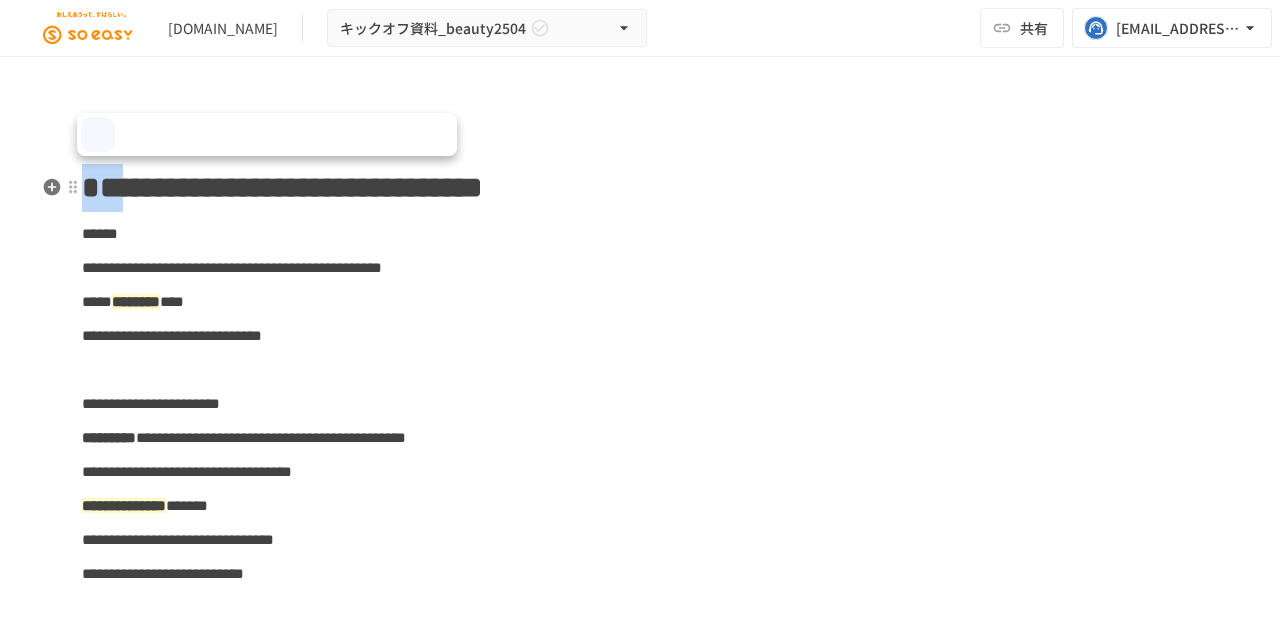 paste 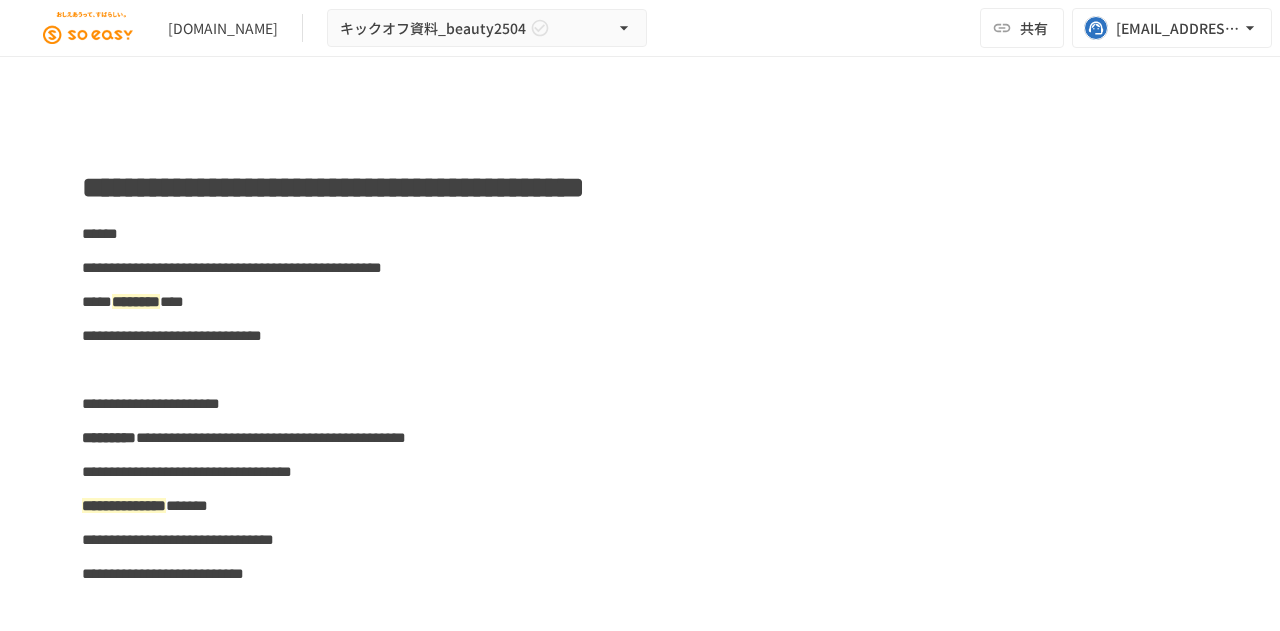 type 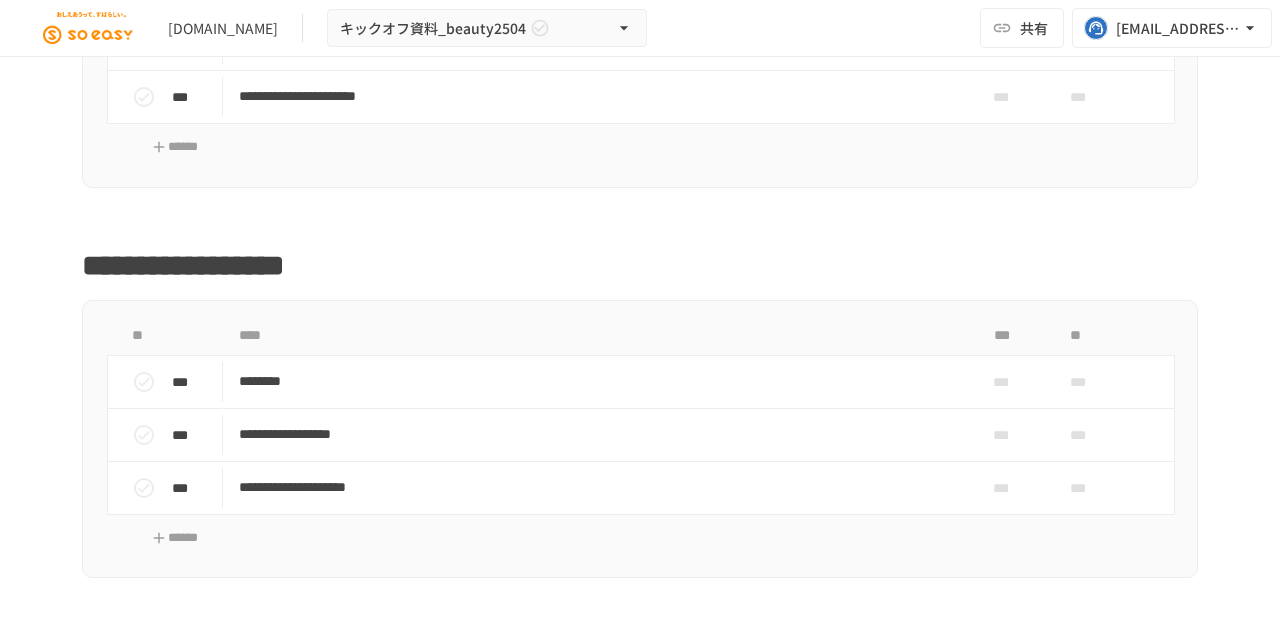scroll, scrollTop: 1662, scrollLeft: 0, axis: vertical 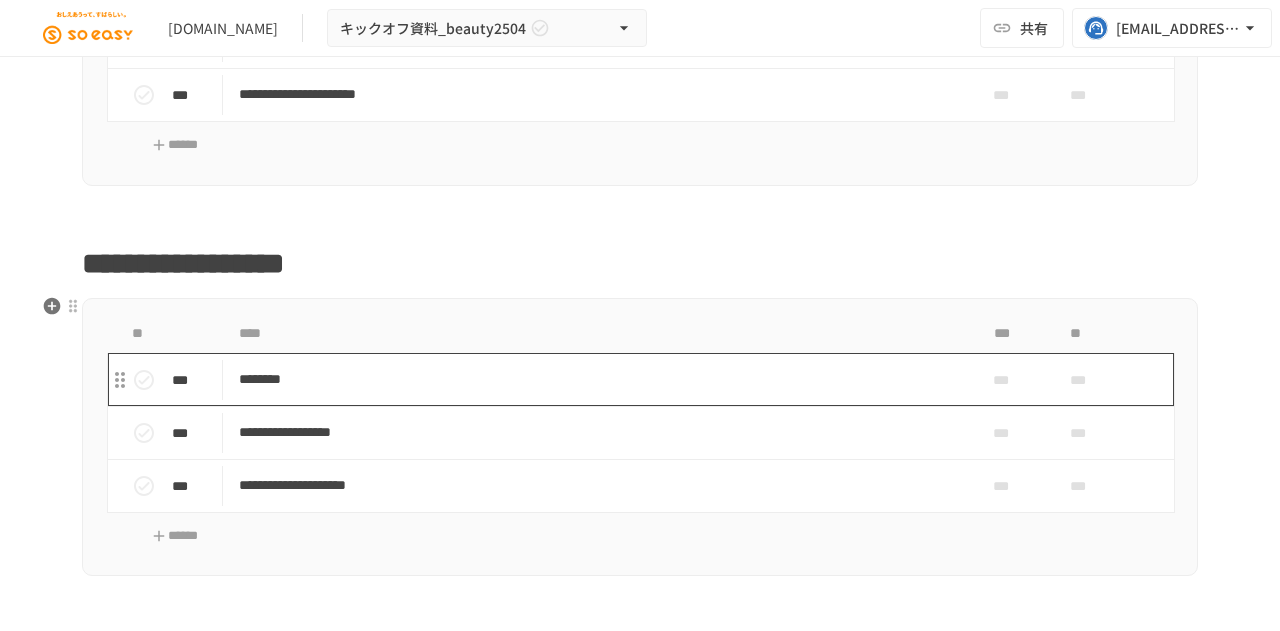 click on "********" at bounding box center [598, 379] 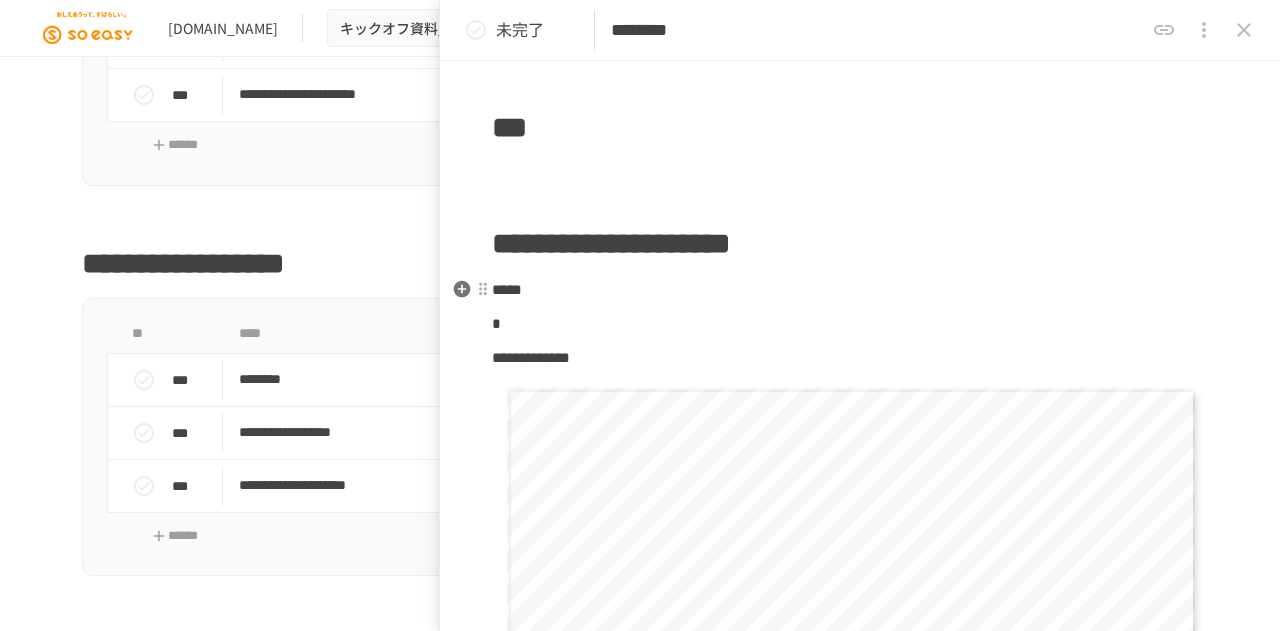 scroll, scrollTop: 142, scrollLeft: 0, axis: vertical 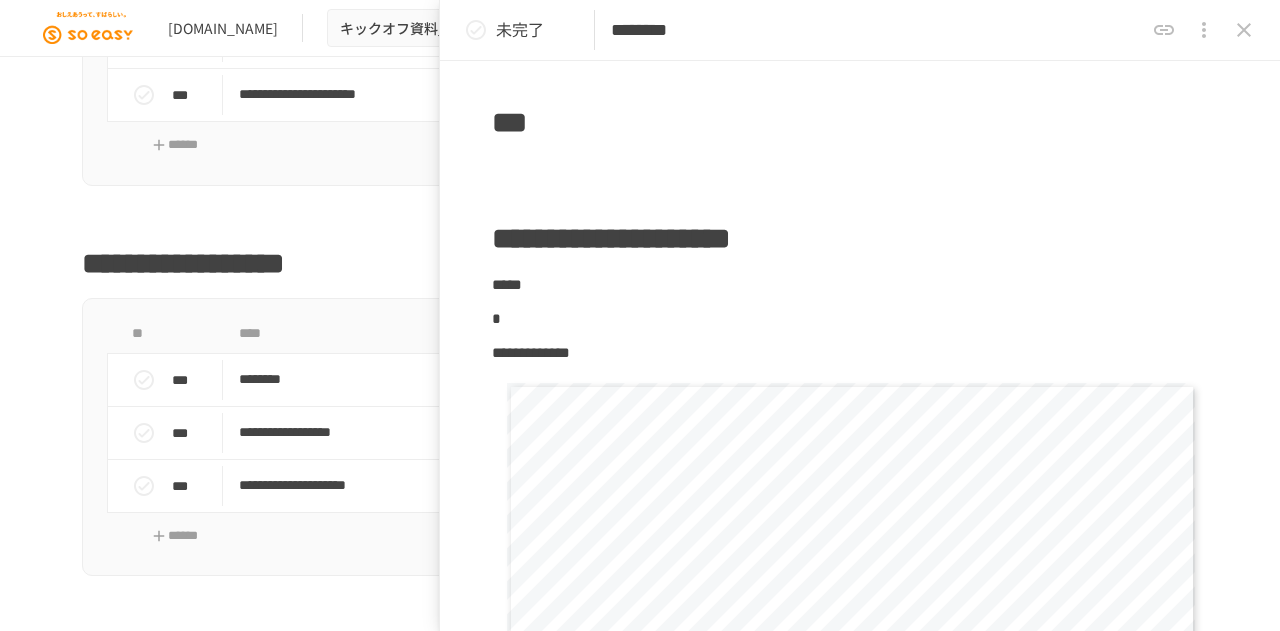 click at bounding box center (1244, 30) 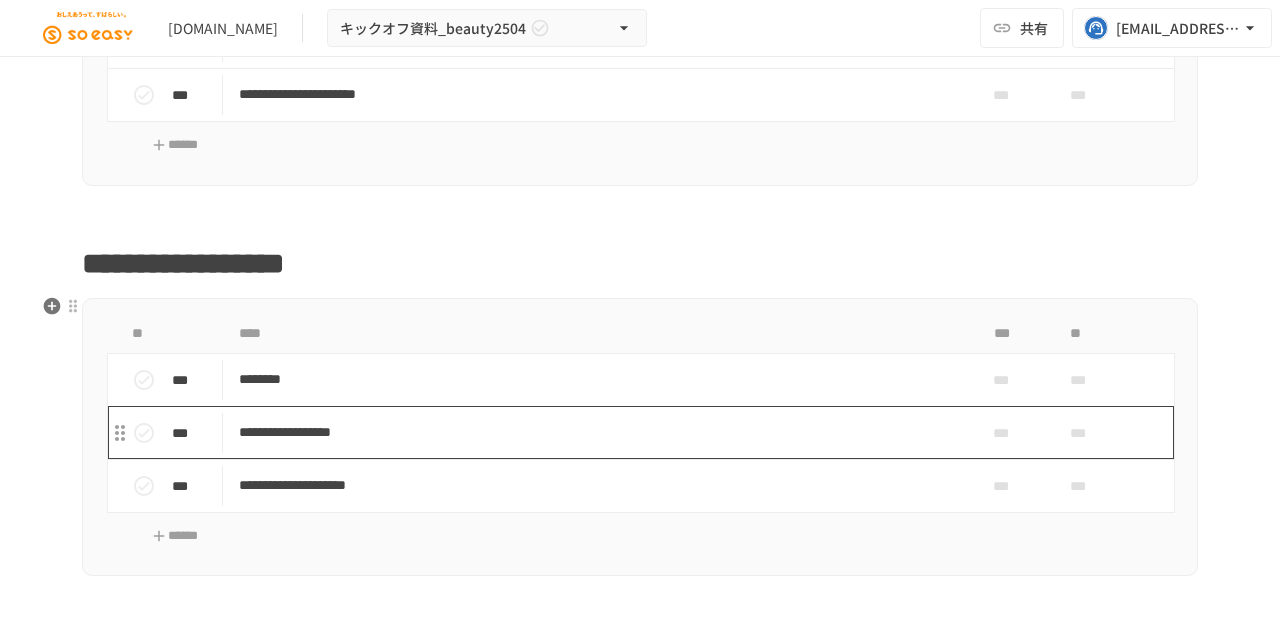 click on "**********" at bounding box center (598, 432) 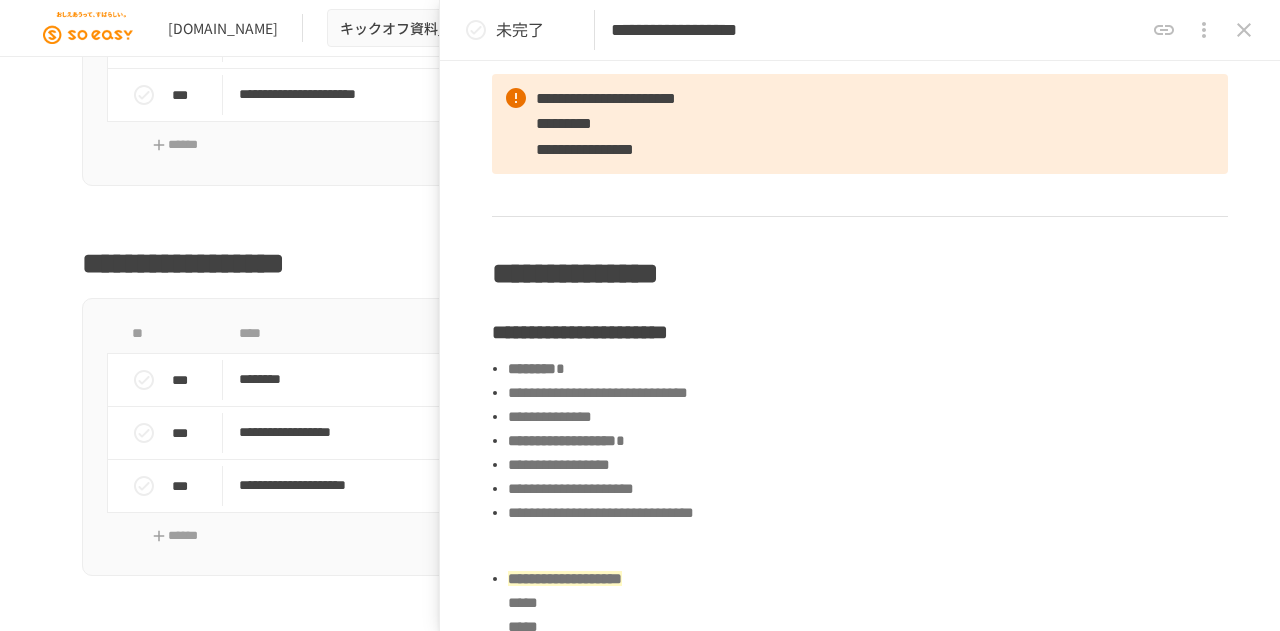 scroll, scrollTop: 556, scrollLeft: 0, axis: vertical 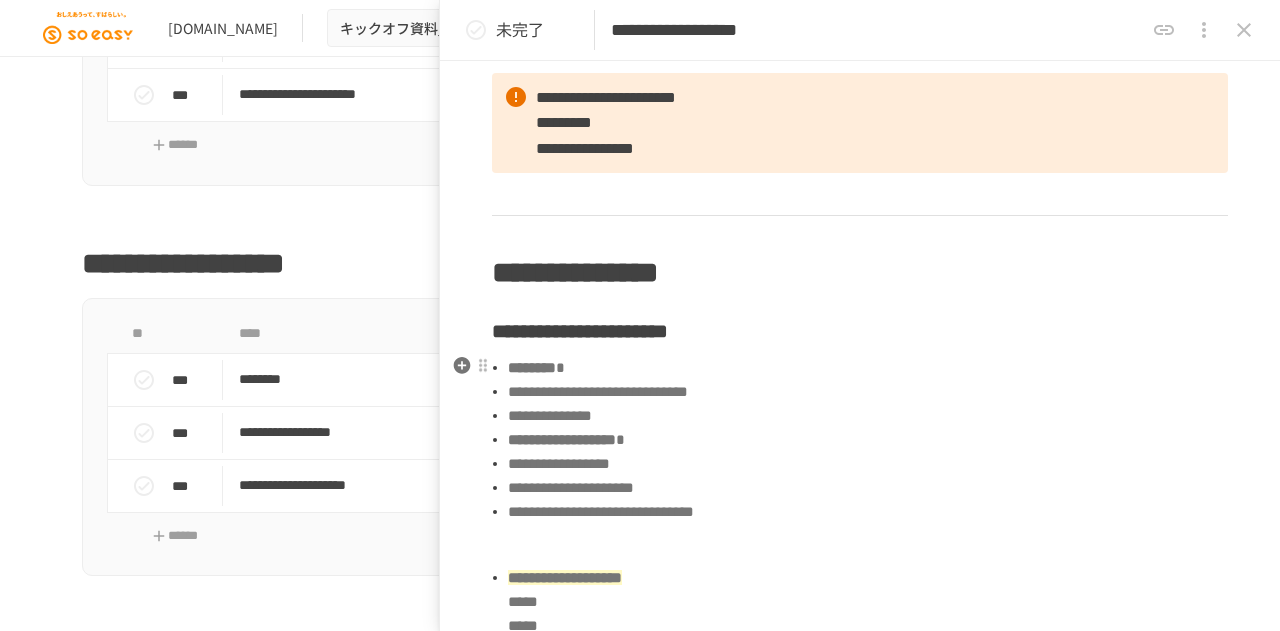 click on "******** *" at bounding box center (868, 368) 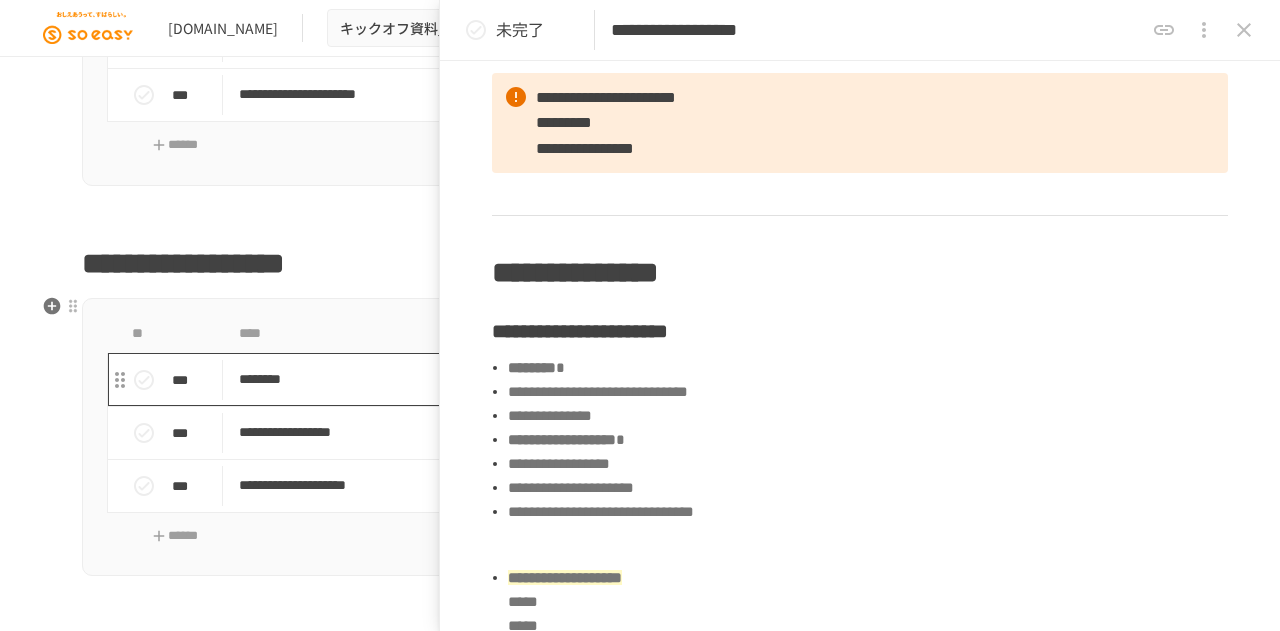 paste 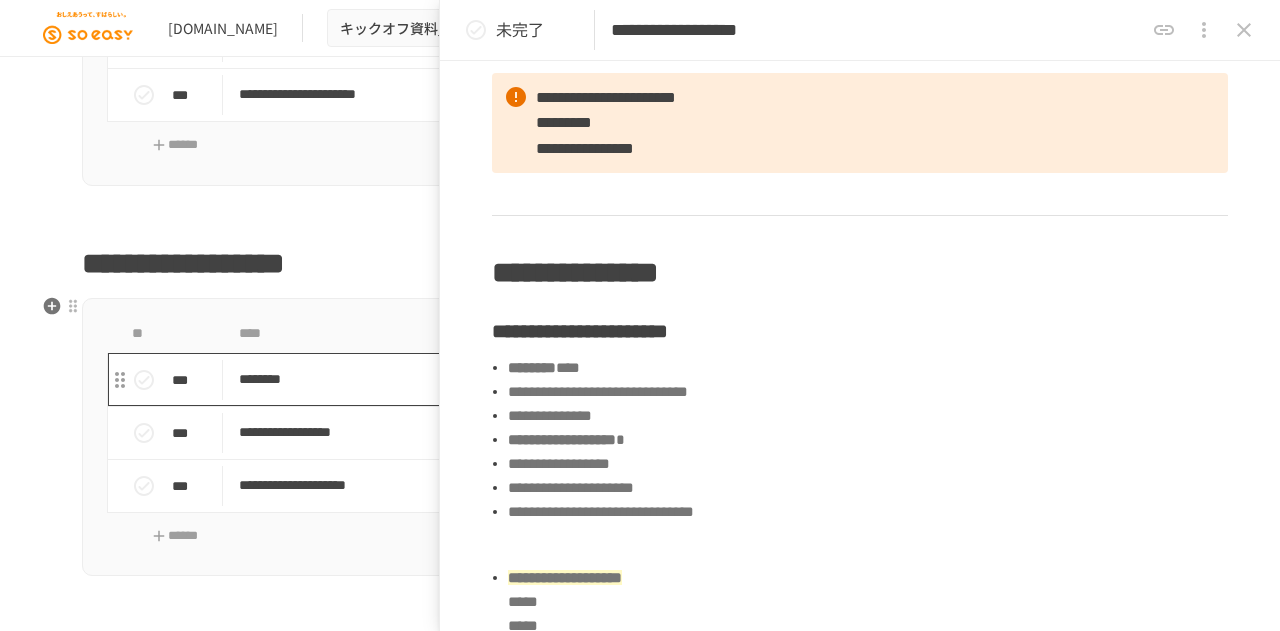 type 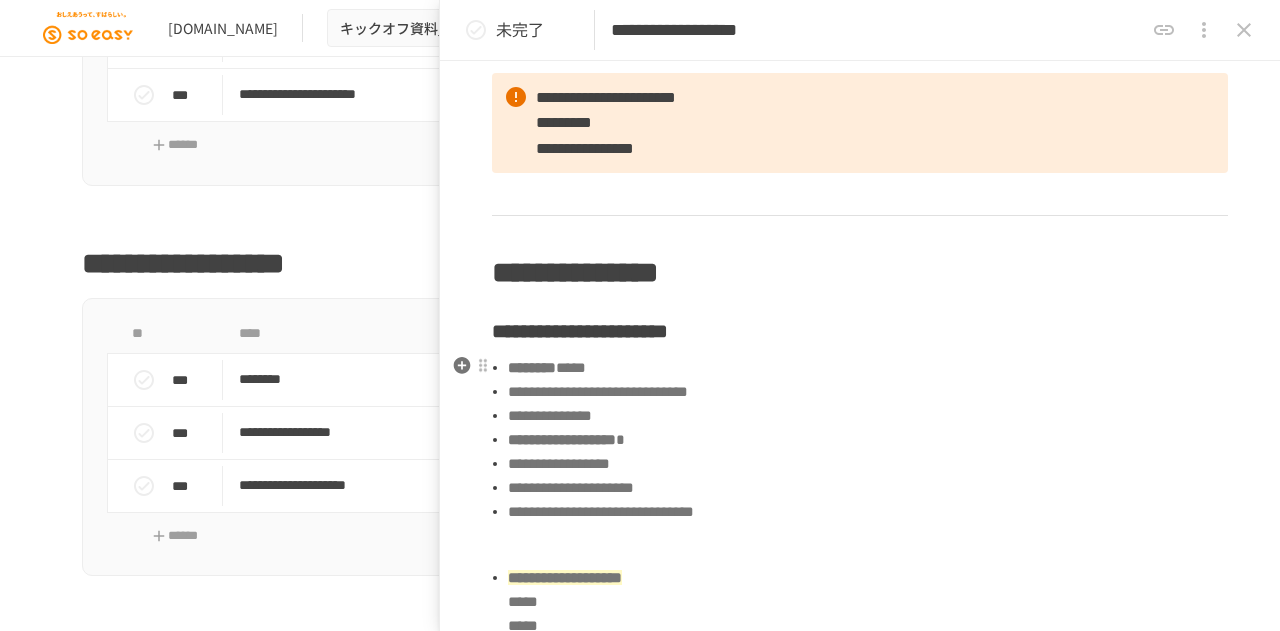 click on "**********" at bounding box center [868, 416] 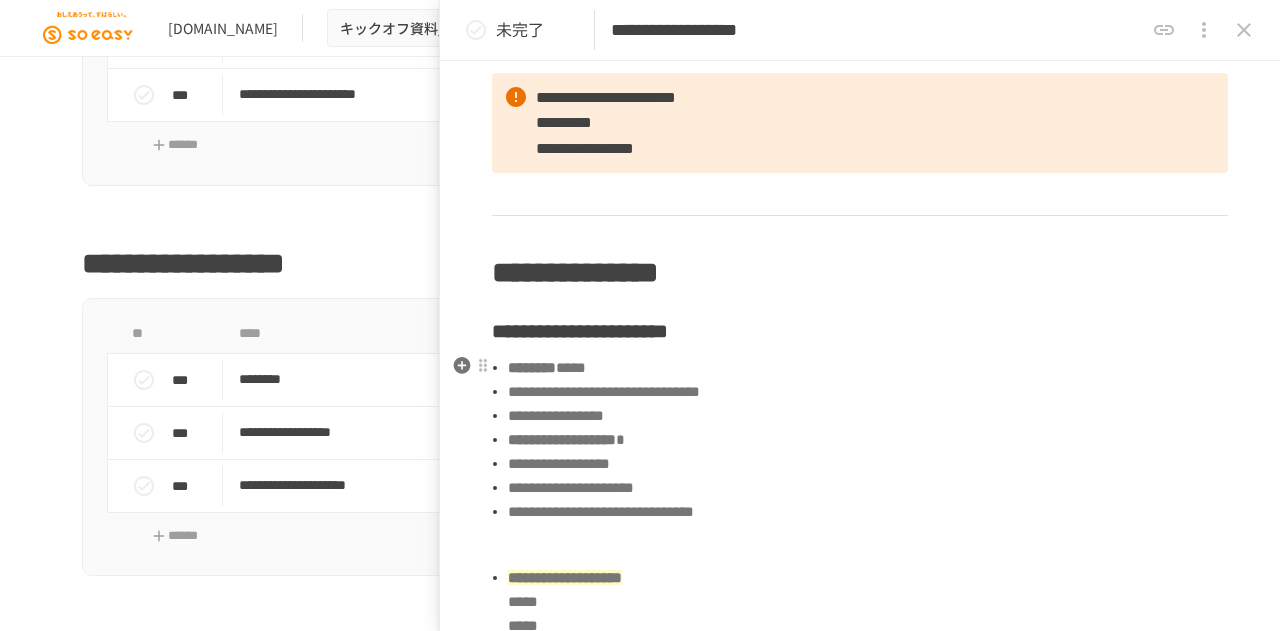 click on "**********" at bounding box center (868, 440) 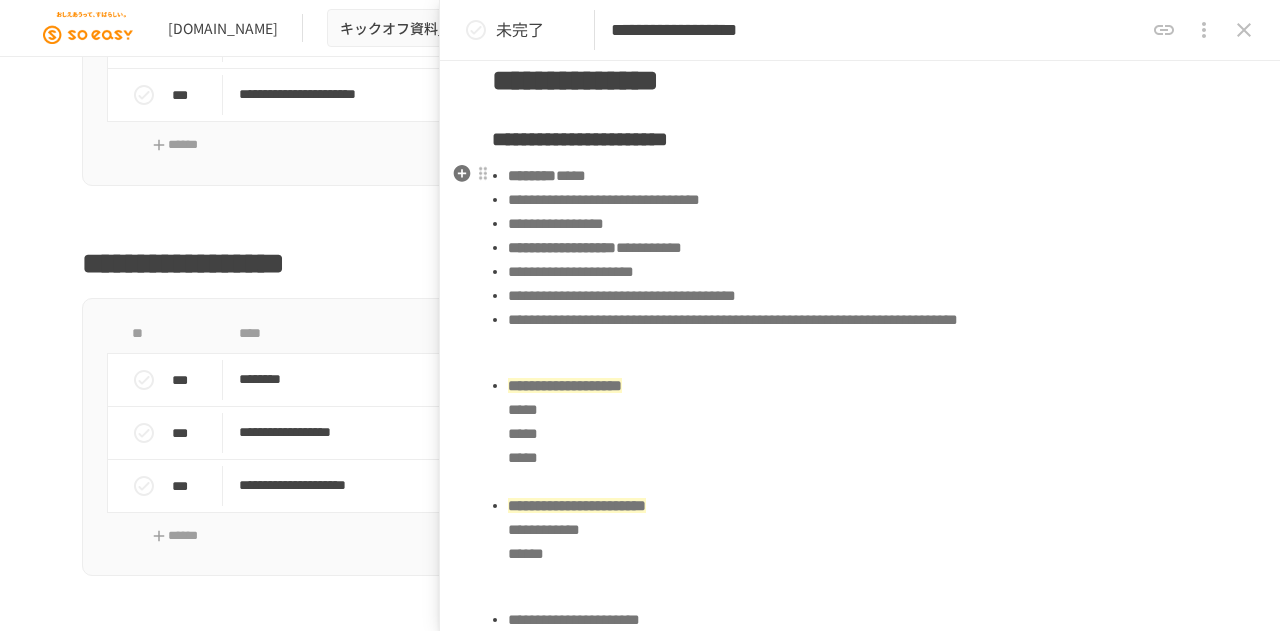 scroll, scrollTop: 754, scrollLeft: 0, axis: vertical 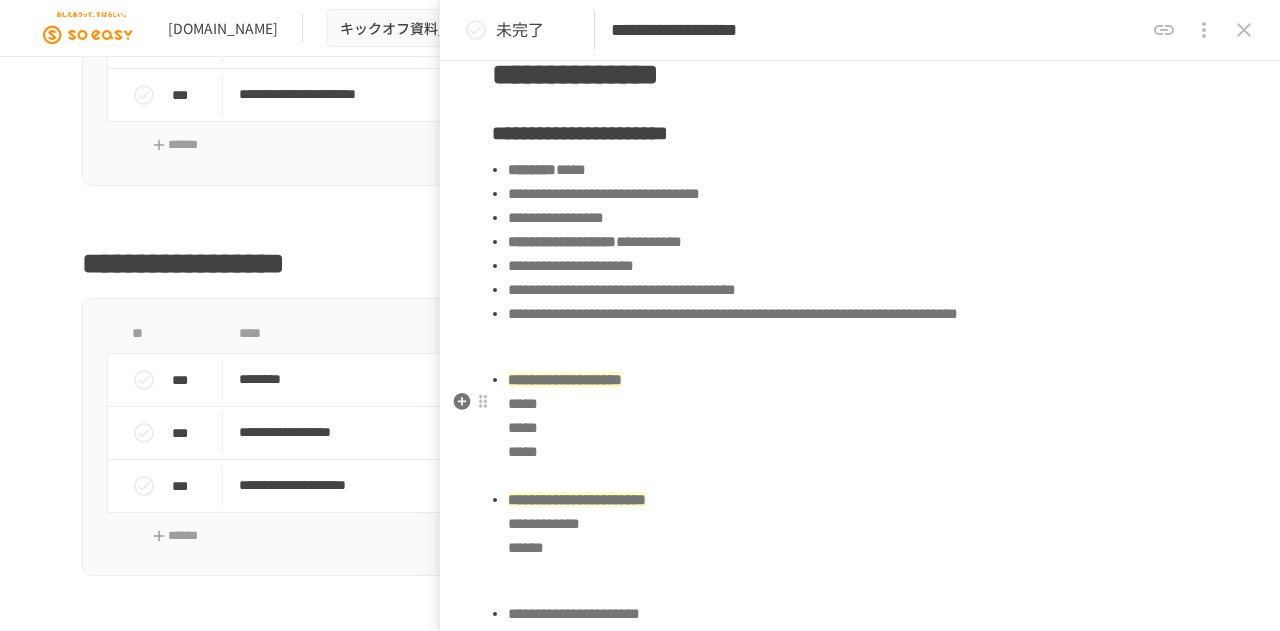 click on "**********" at bounding box center (868, 428) 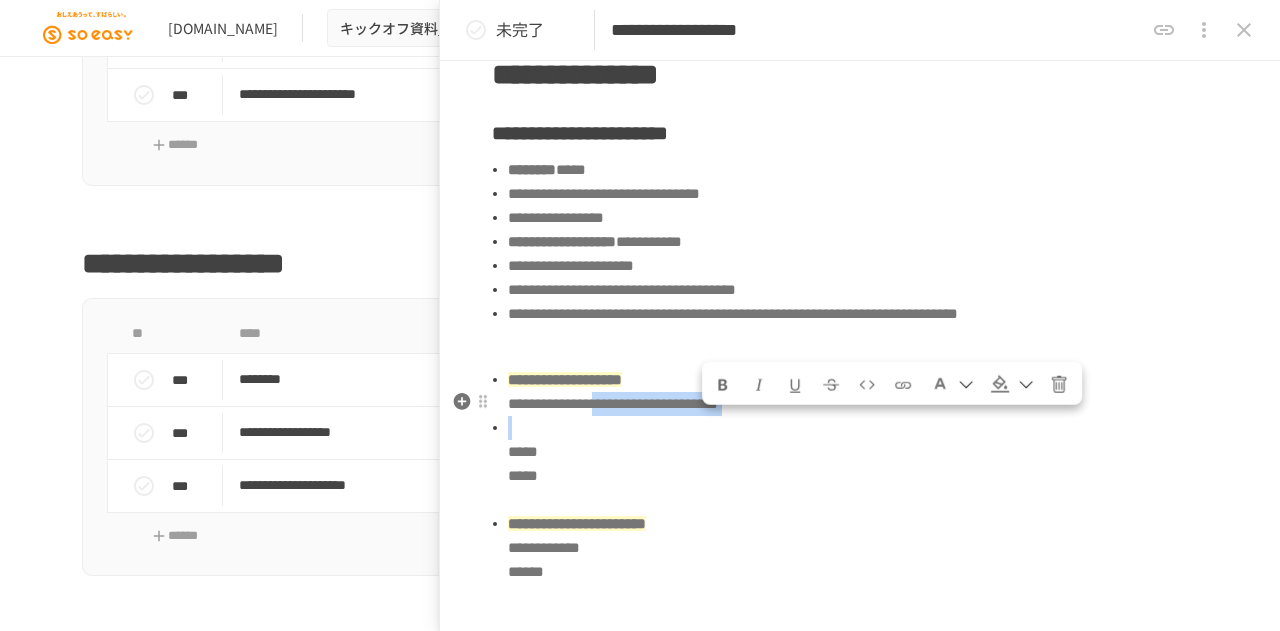 click on "**********" at bounding box center (613, 403) 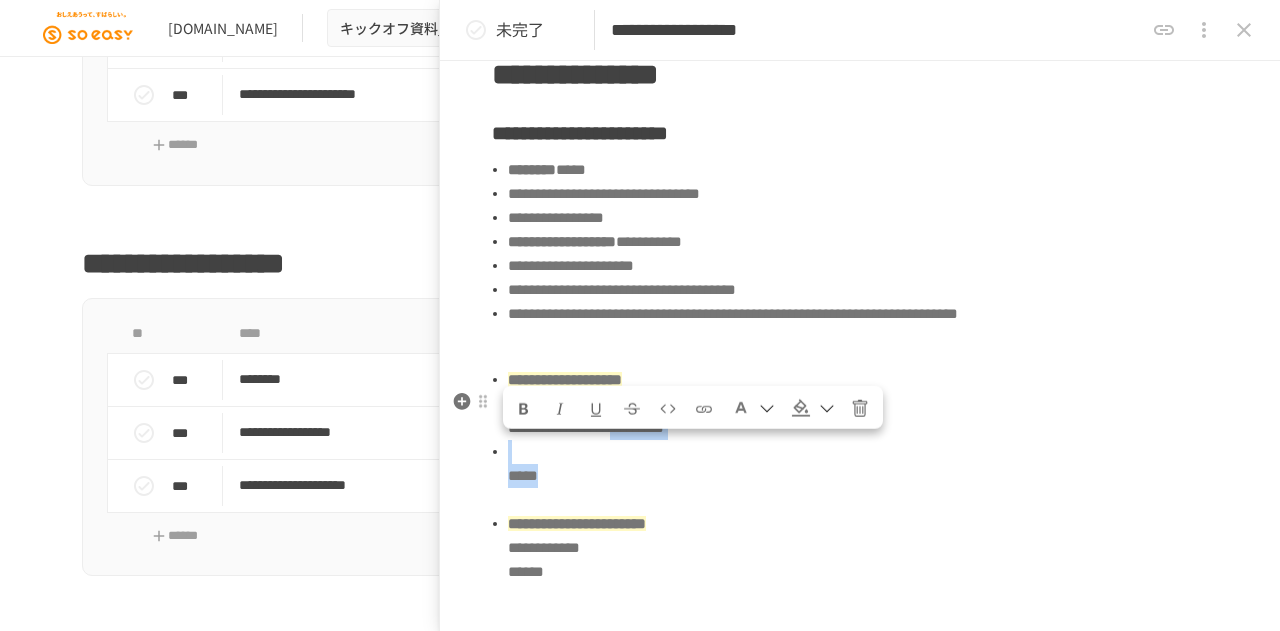 click on "**********" at bounding box center [586, 427] 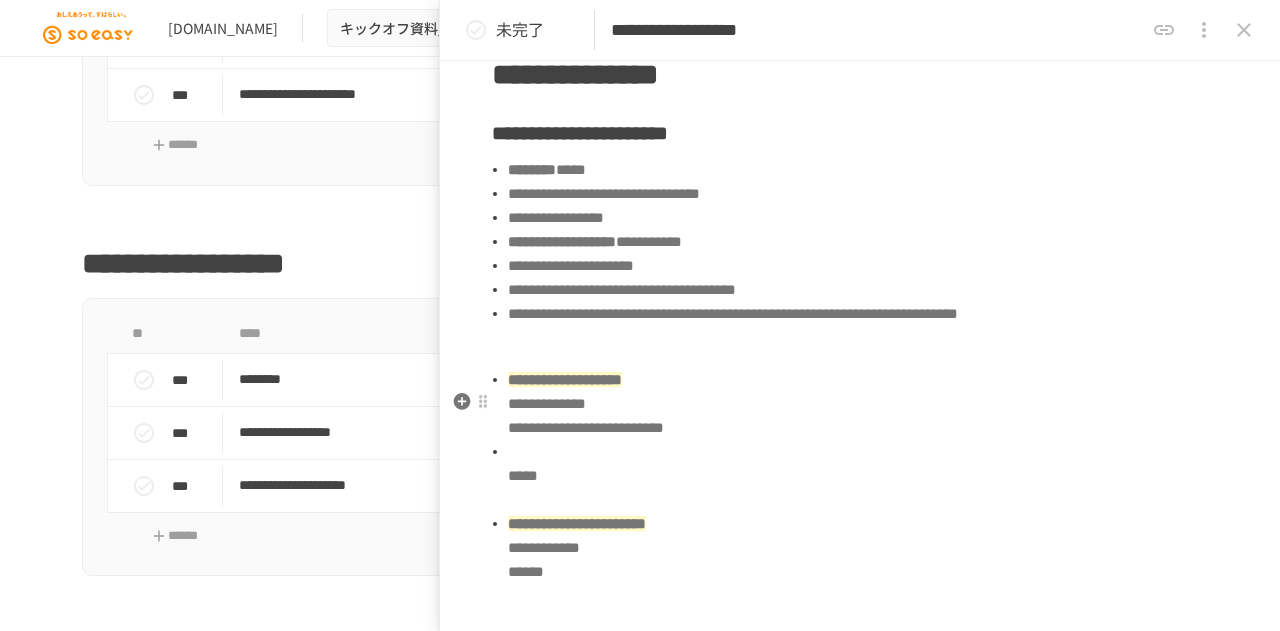 click on "**********" at bounding box center [586, 427] 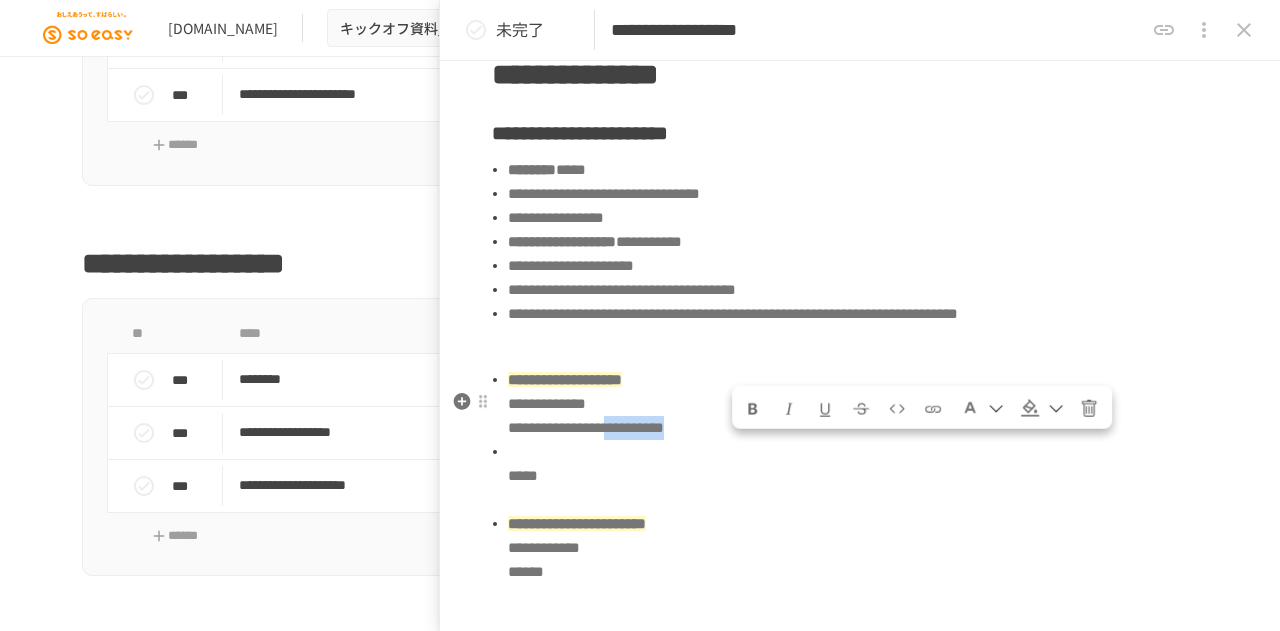 click on "**********" at bounding box center [586, 427] 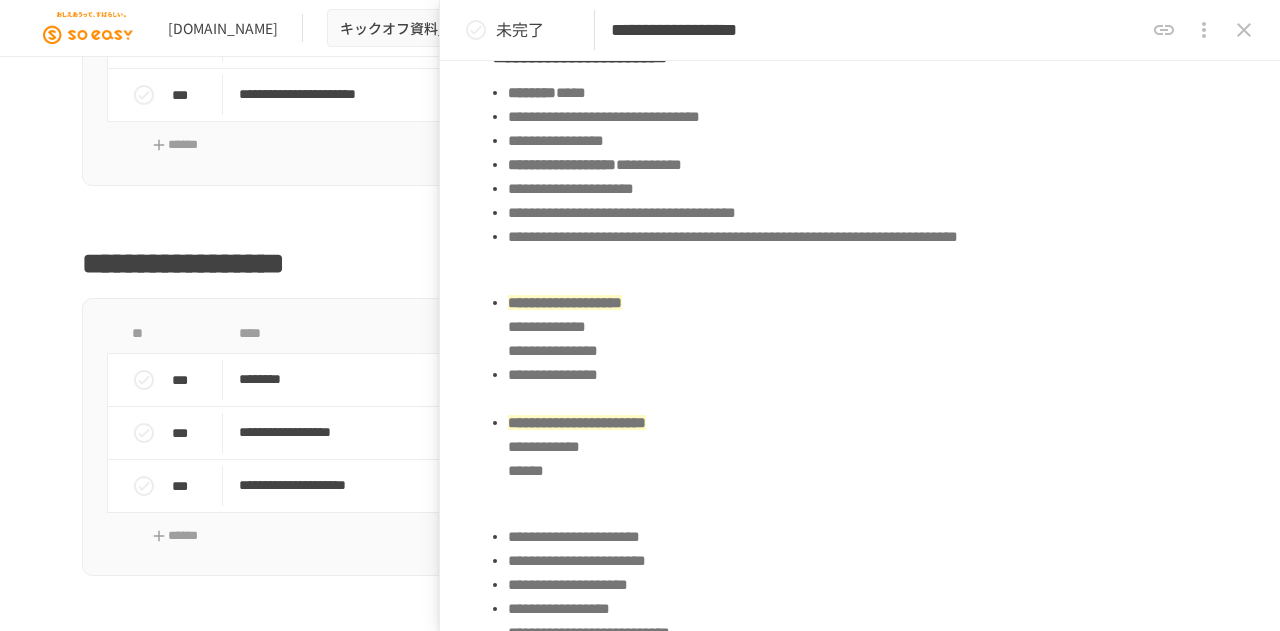 scroll, scrollTop: 836, scrollLeft: 0, axis: vertical 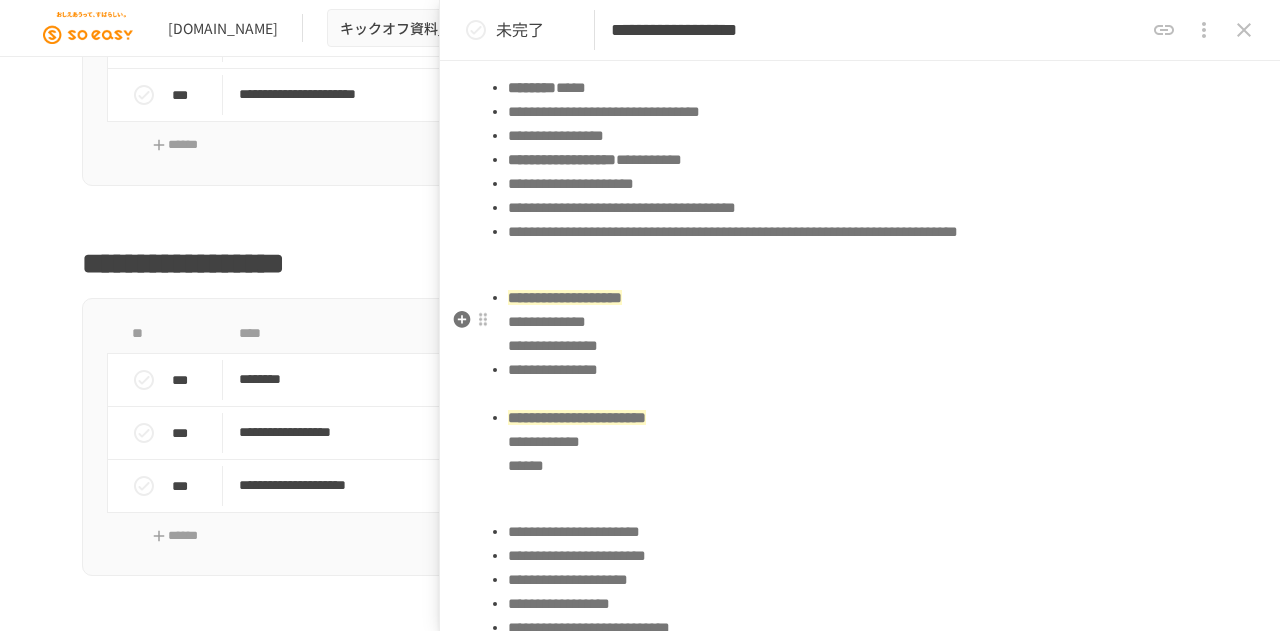 click on "**********" at bounding box center (553, 369) 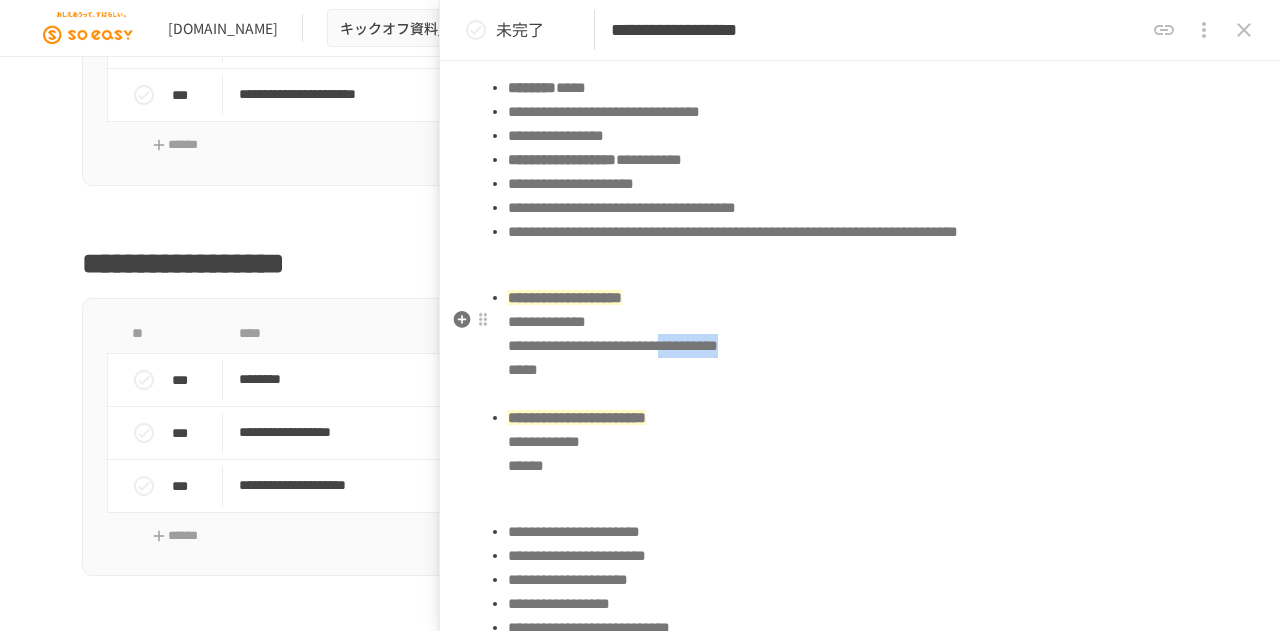 click on "**********" at bounding box center [613, 345] 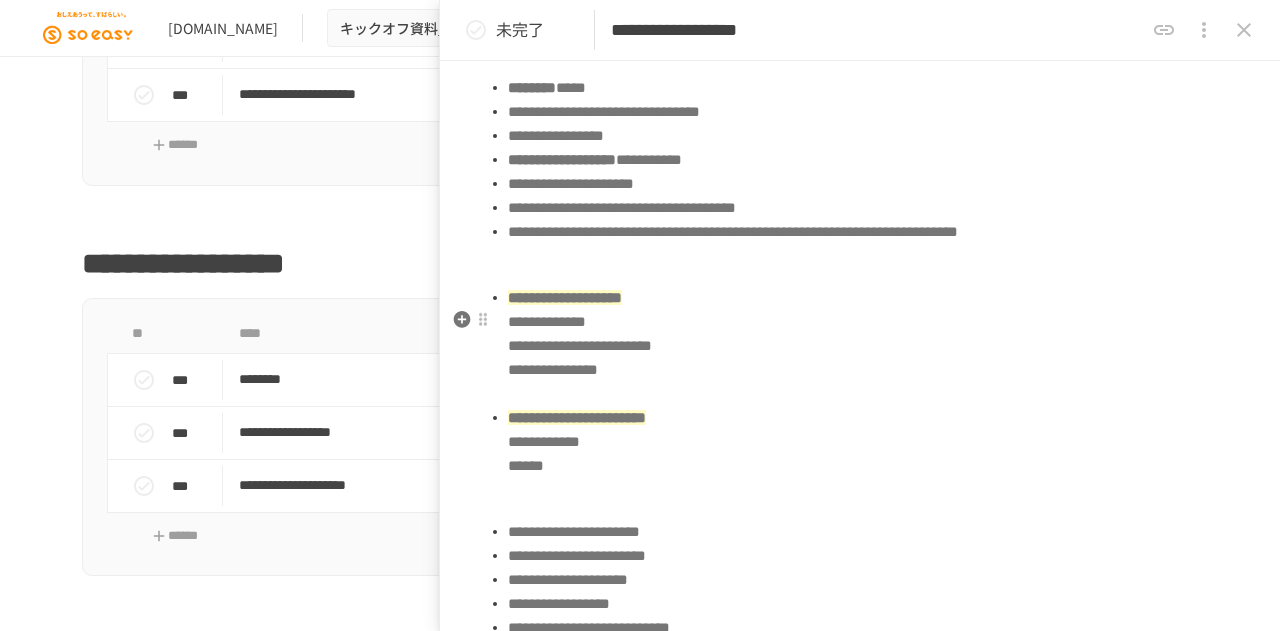 click on "**********" at bounding box center [868, 442] 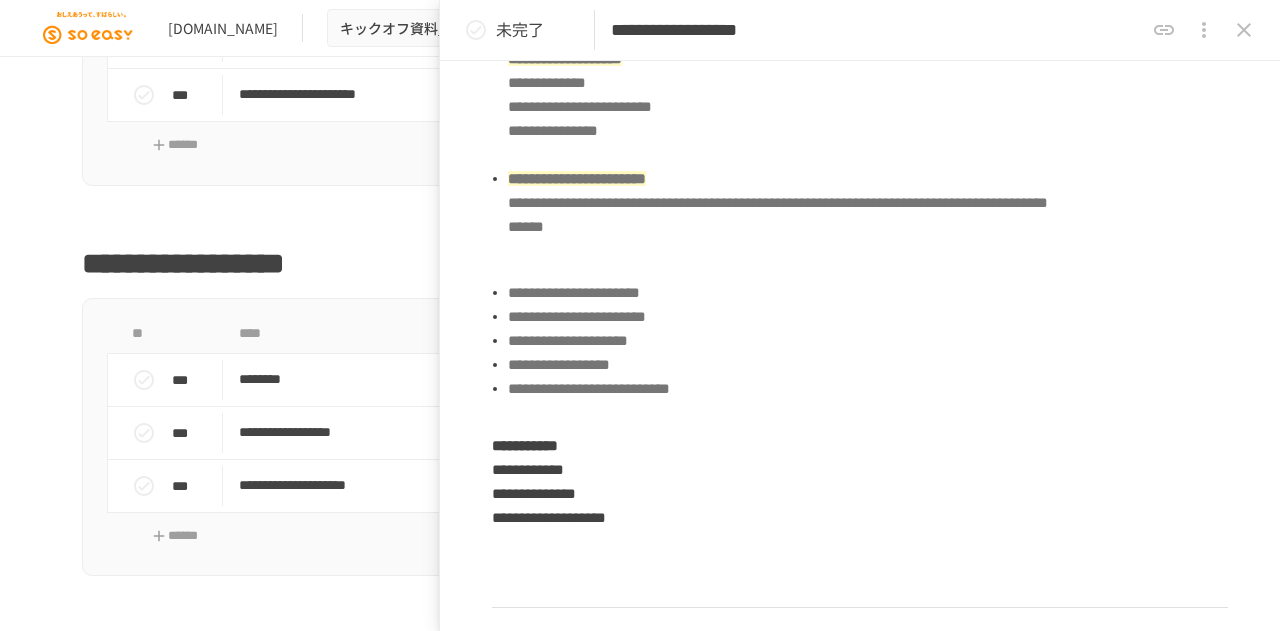 scroll, scrollTop: 1078, scrollLeft: 0, axis: vertical 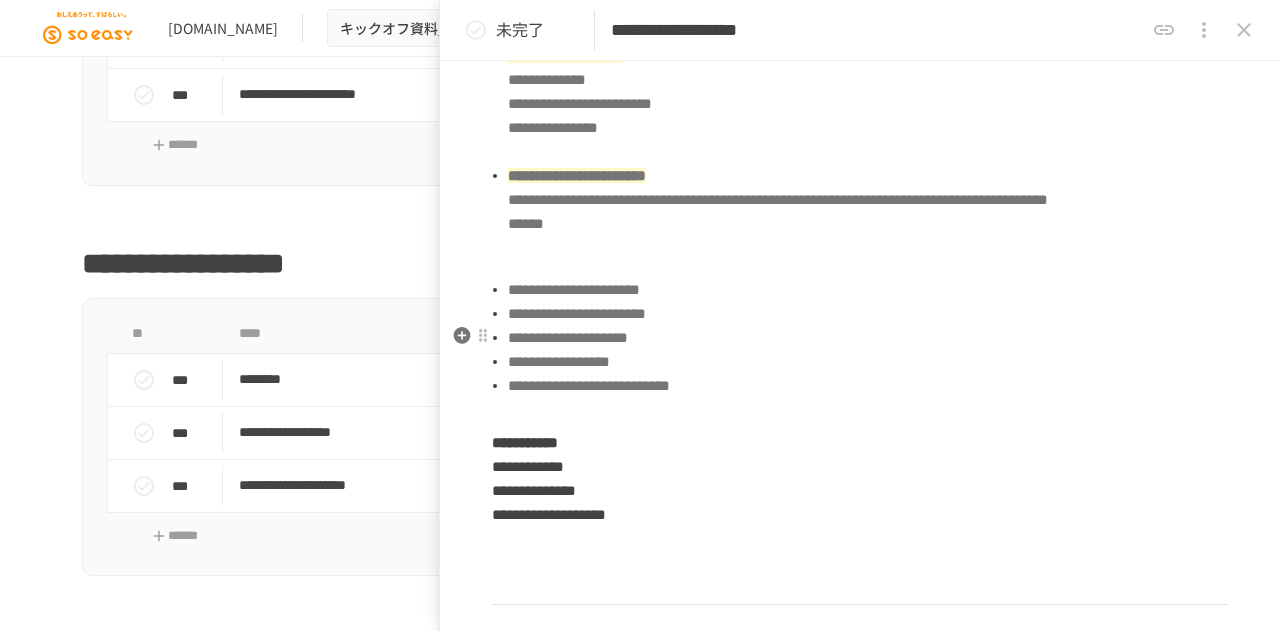 click on "**********" at bounding box center [574, 289] 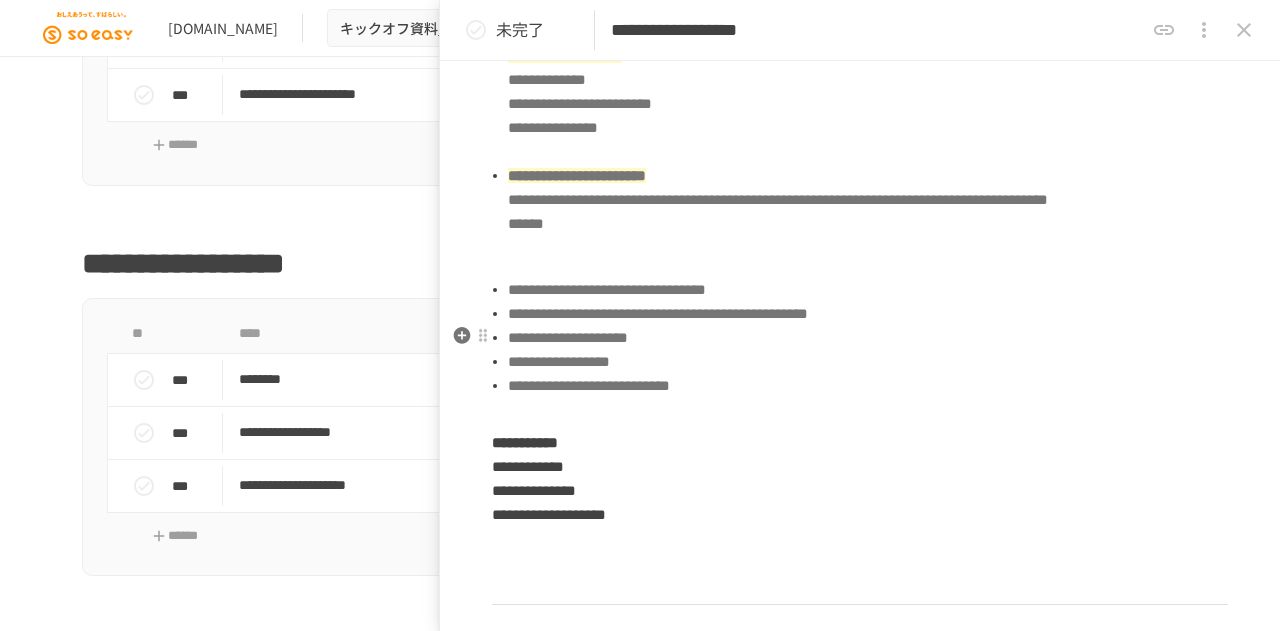 click on "**********" at bounding box center [868, 338] 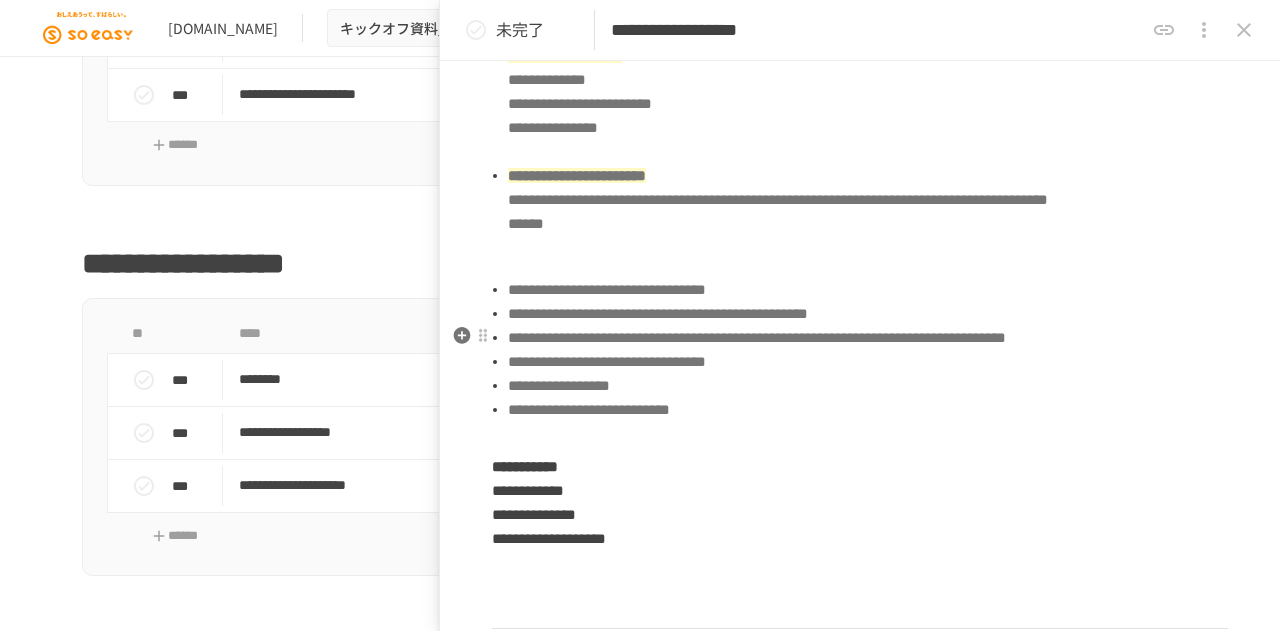 click on "**********" at bounding box center [757, 337] 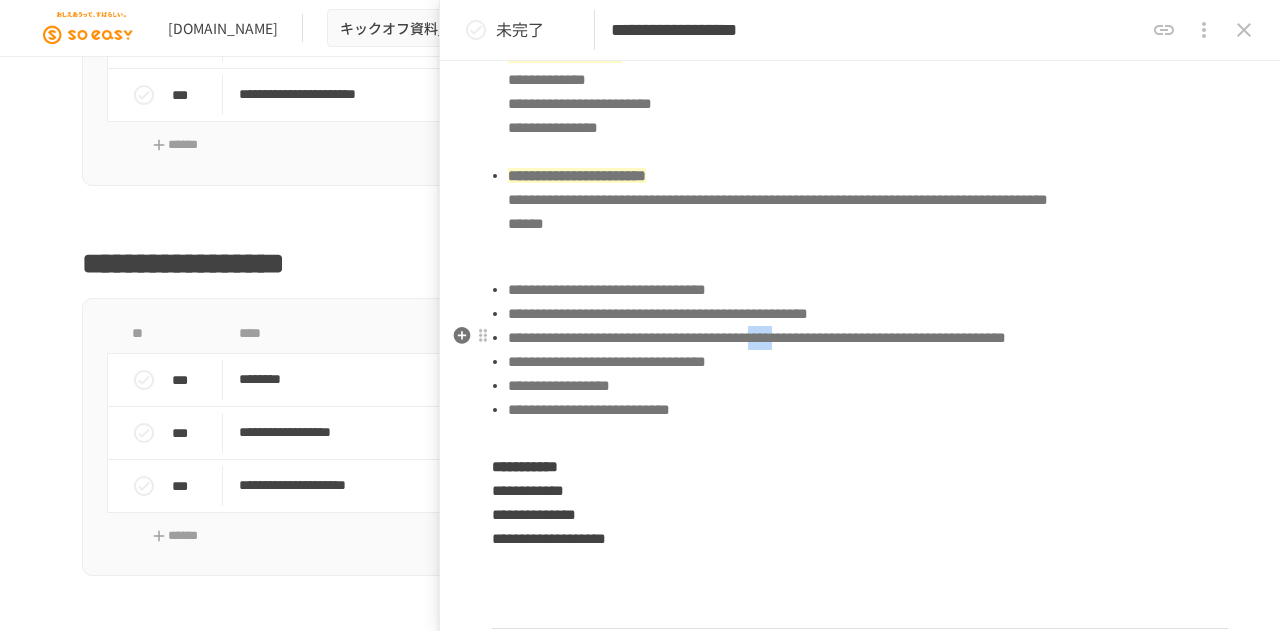 click on "**********" at bounding box center (757, 337) 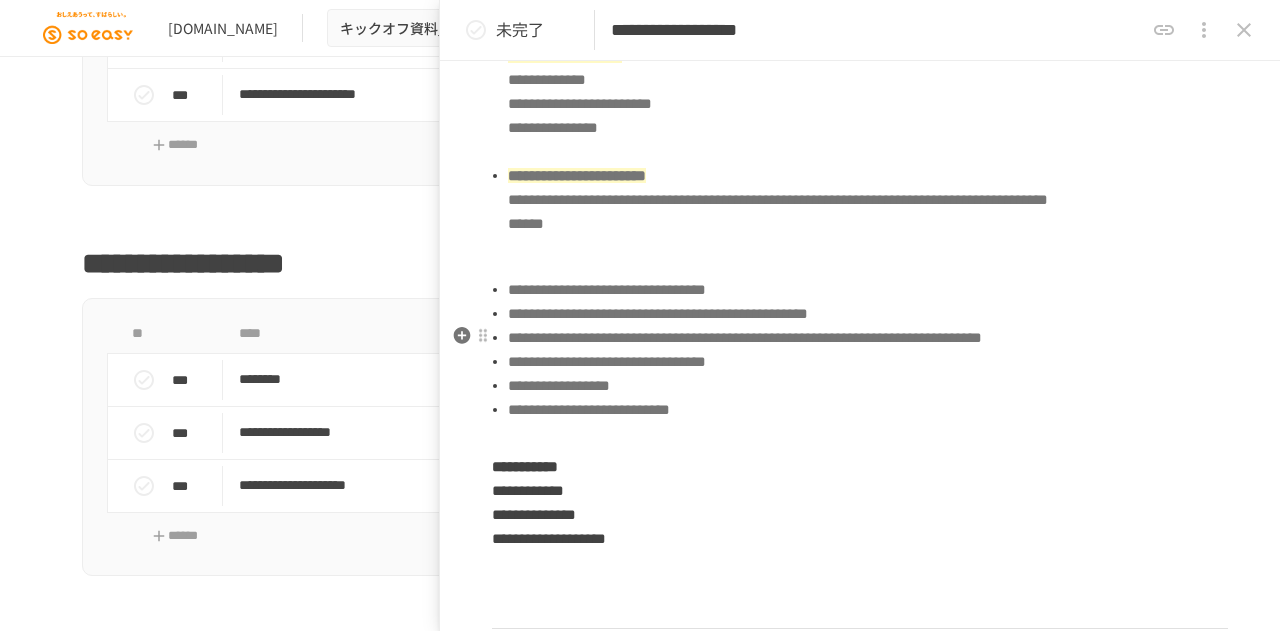 click on "**********" at bounding box center [745, 337] 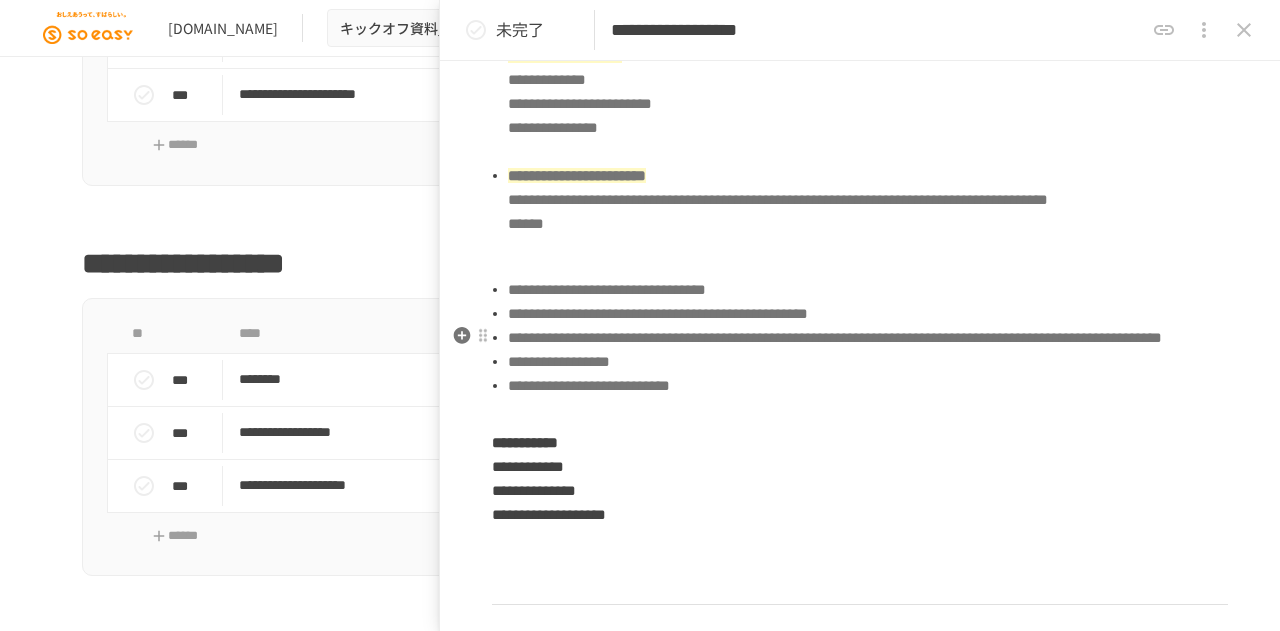 click on "**********" at bounding box center (868, 338) 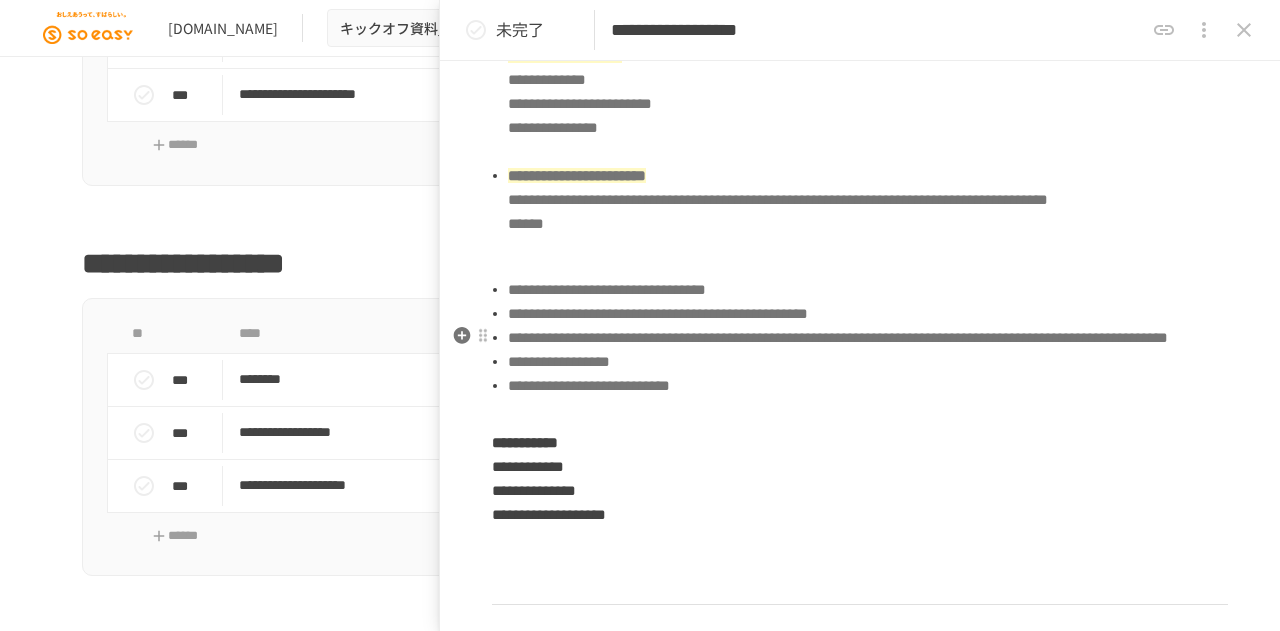 click on "**********" at bounding box center (868, 386) 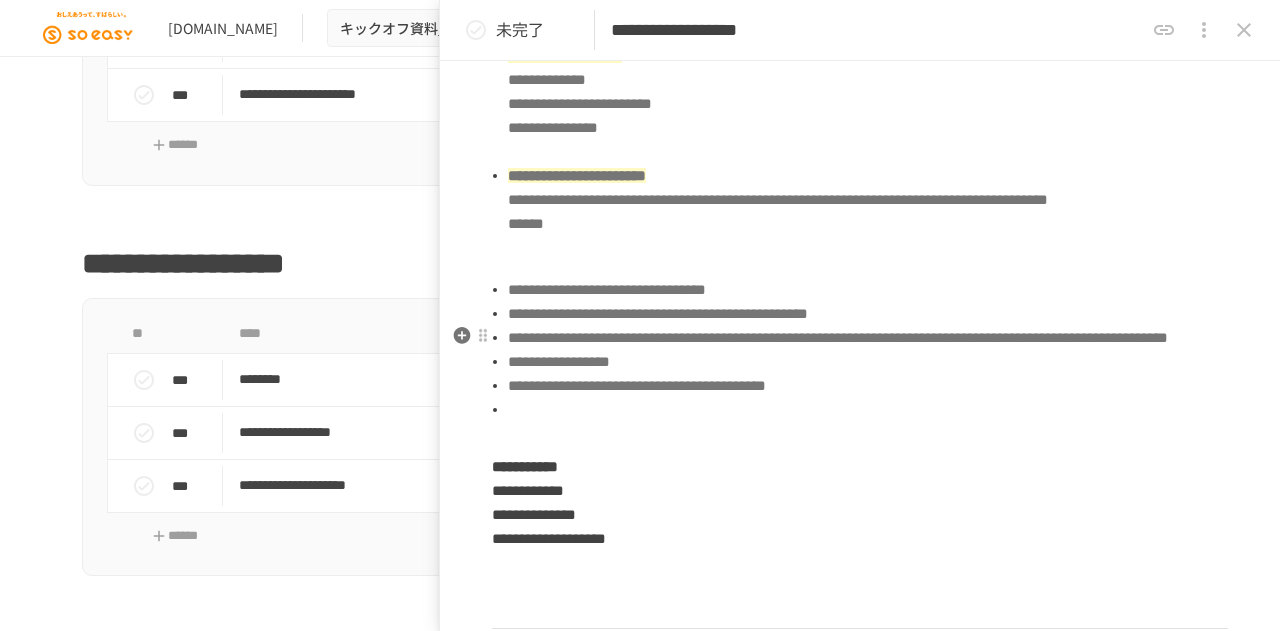 click on "**********" at bounding box center [637, 385] 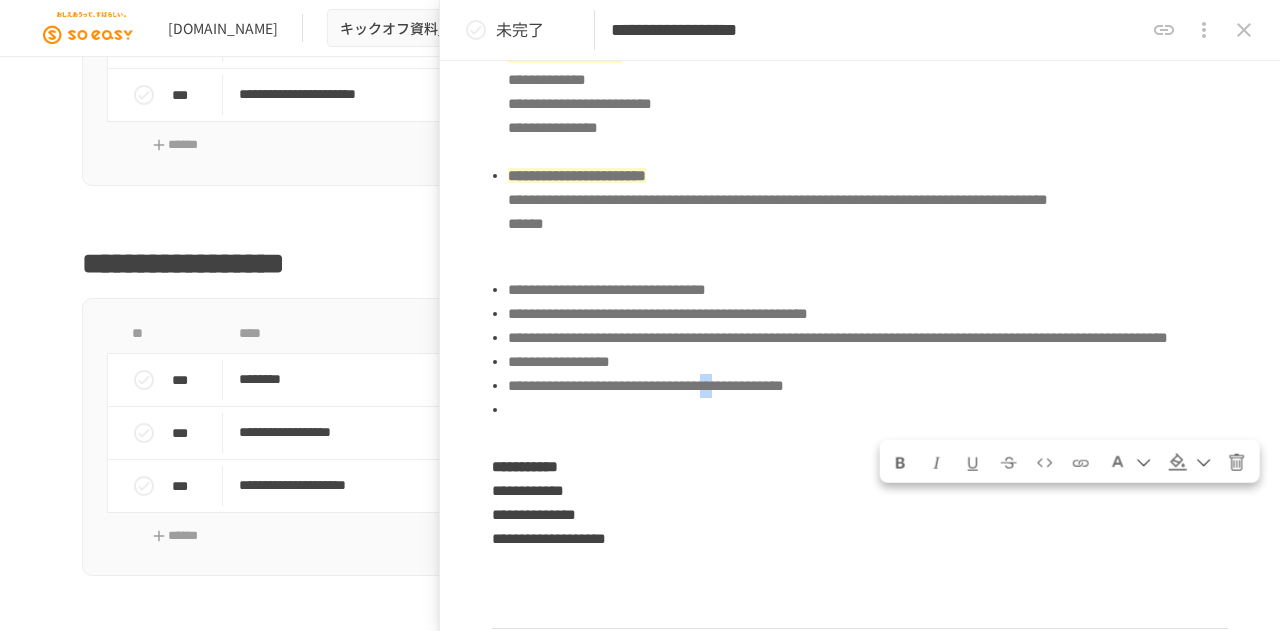 copy on "**" 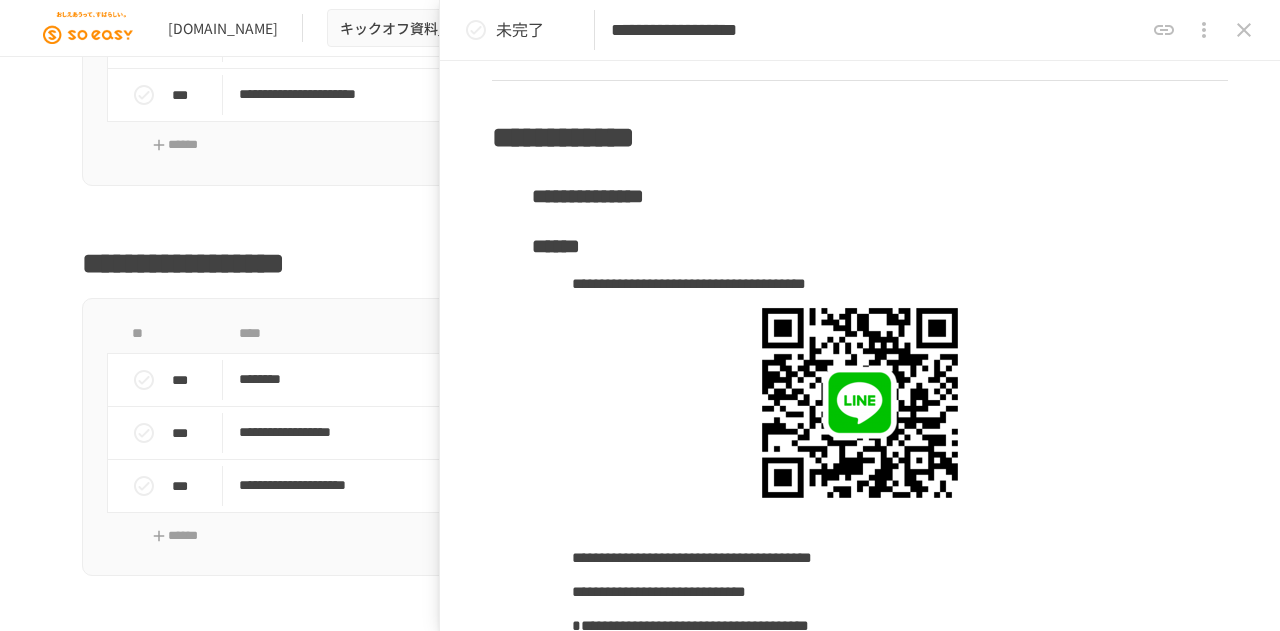 scroll, scrollTop: 1624, scrollLeft: 0, axis: vertical 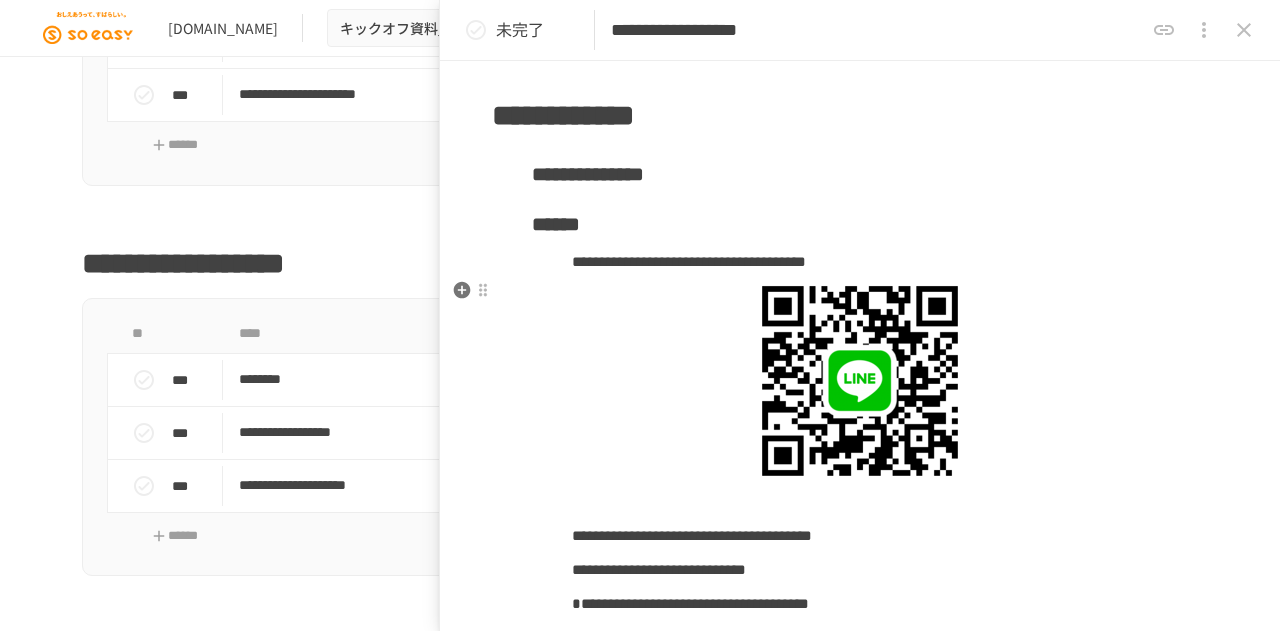 click on "**********" at bounding box center [860, 174] 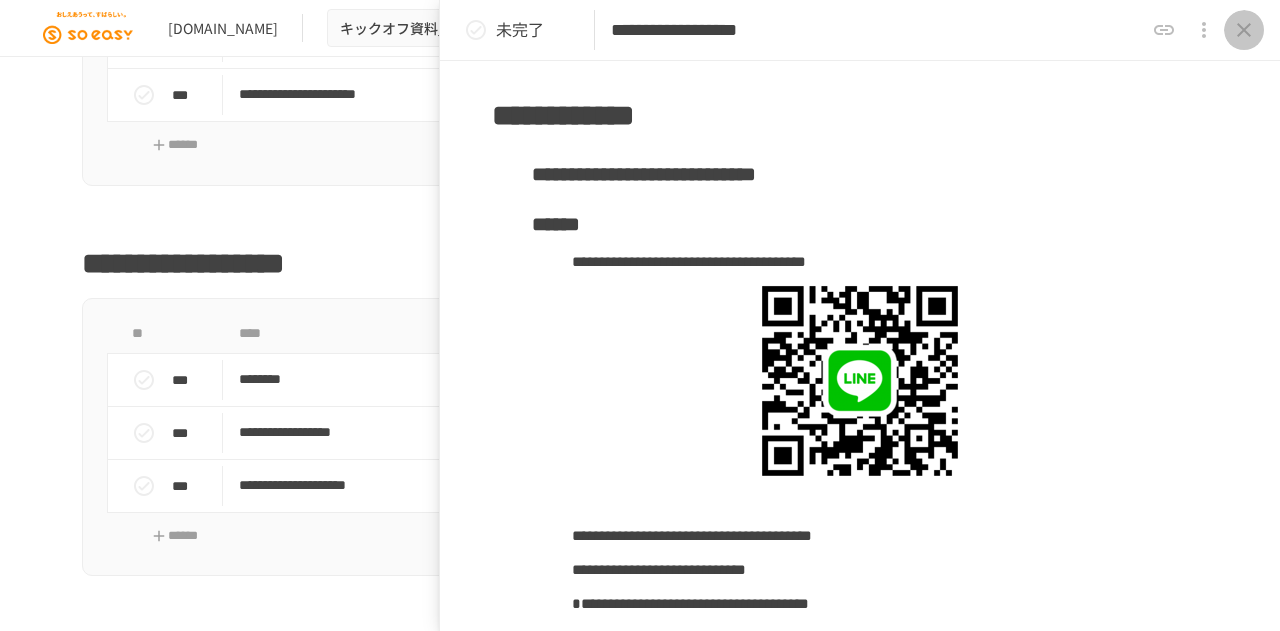 click 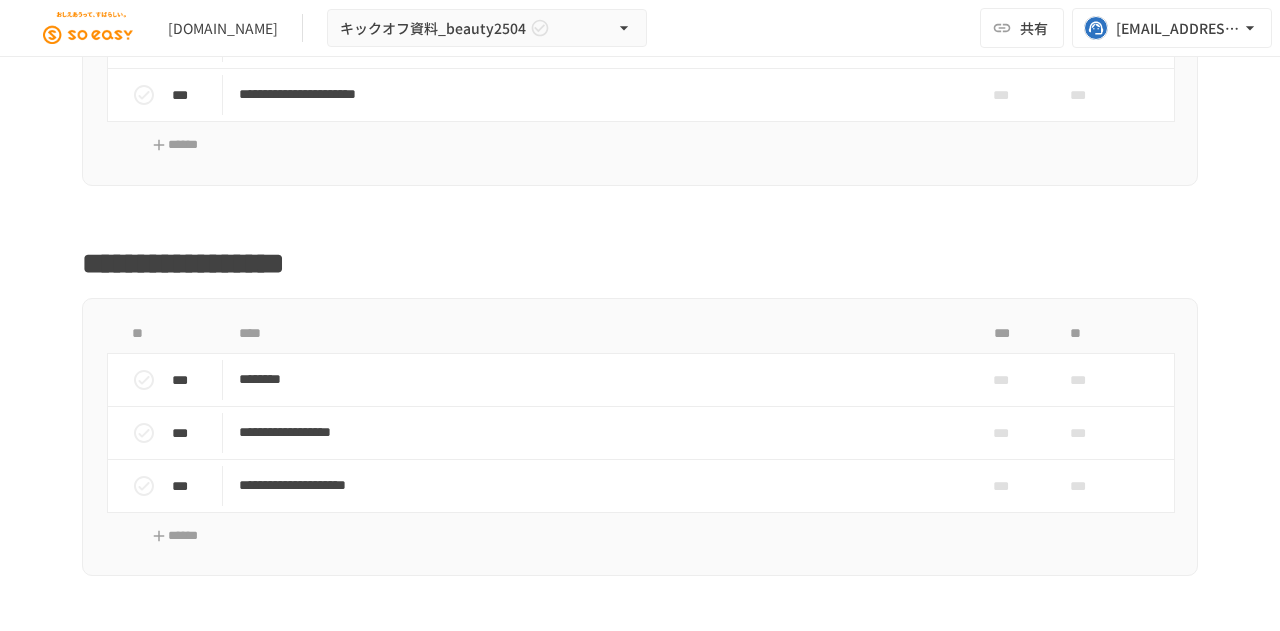 scroll, scrollTop: 109, scrollLeft: 0, axis: vertical 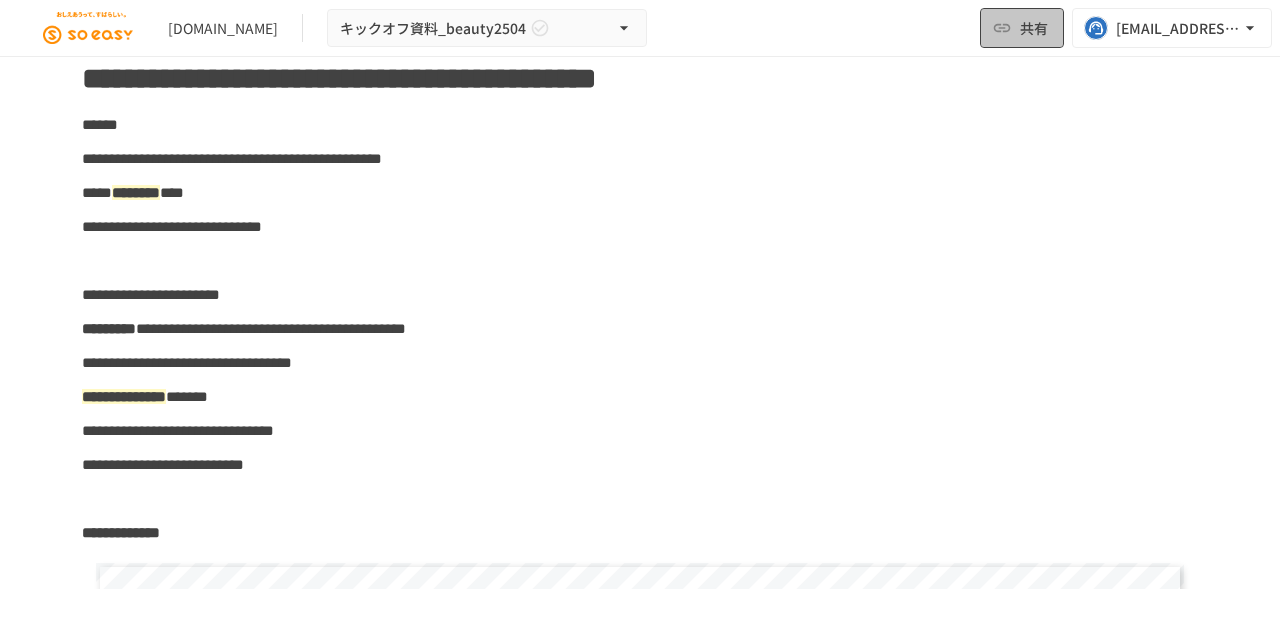 click on "共有" at bounding box center [1022, 28] 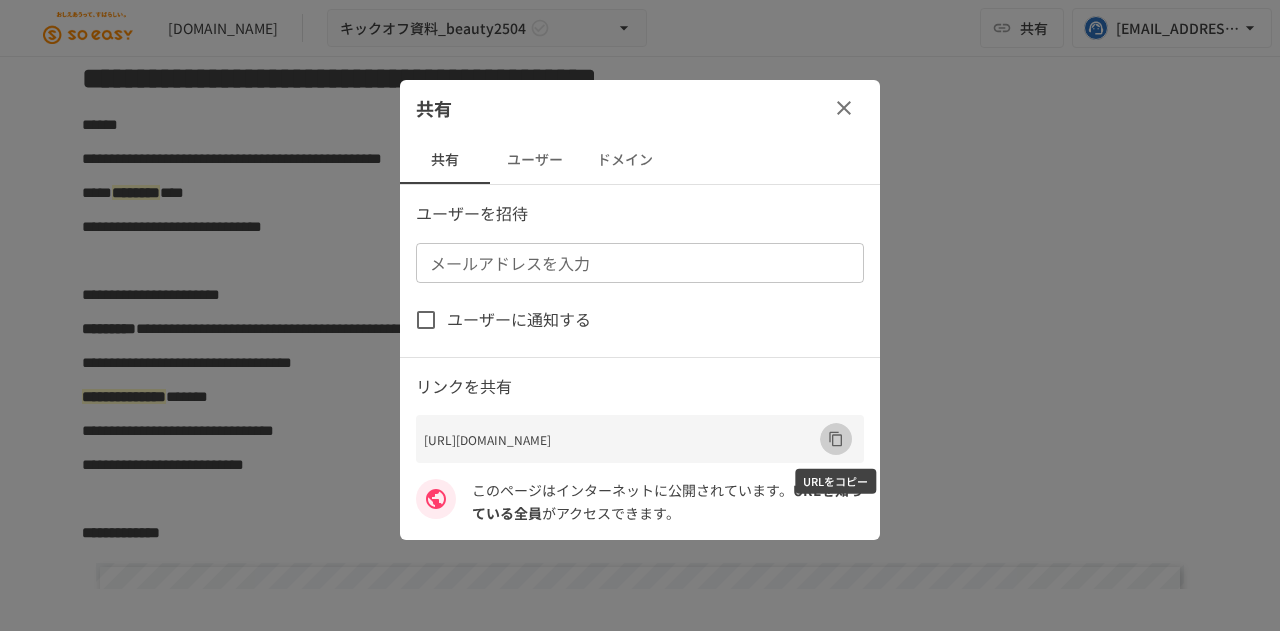 click 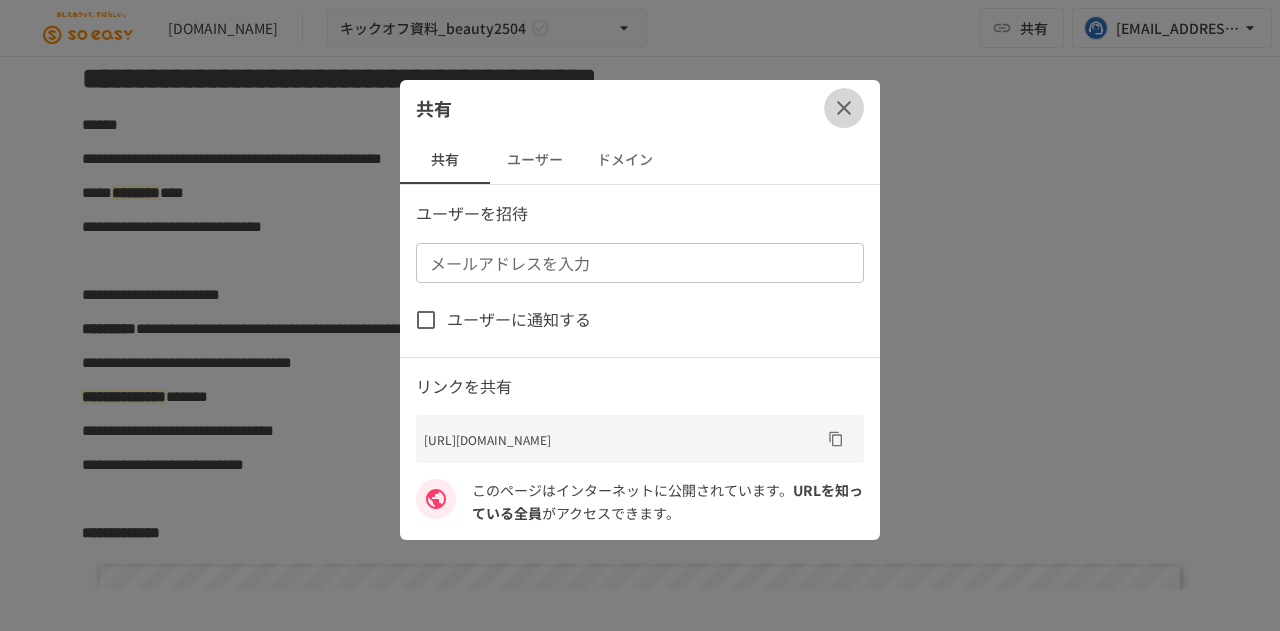 click at bounding box center (844, 108) 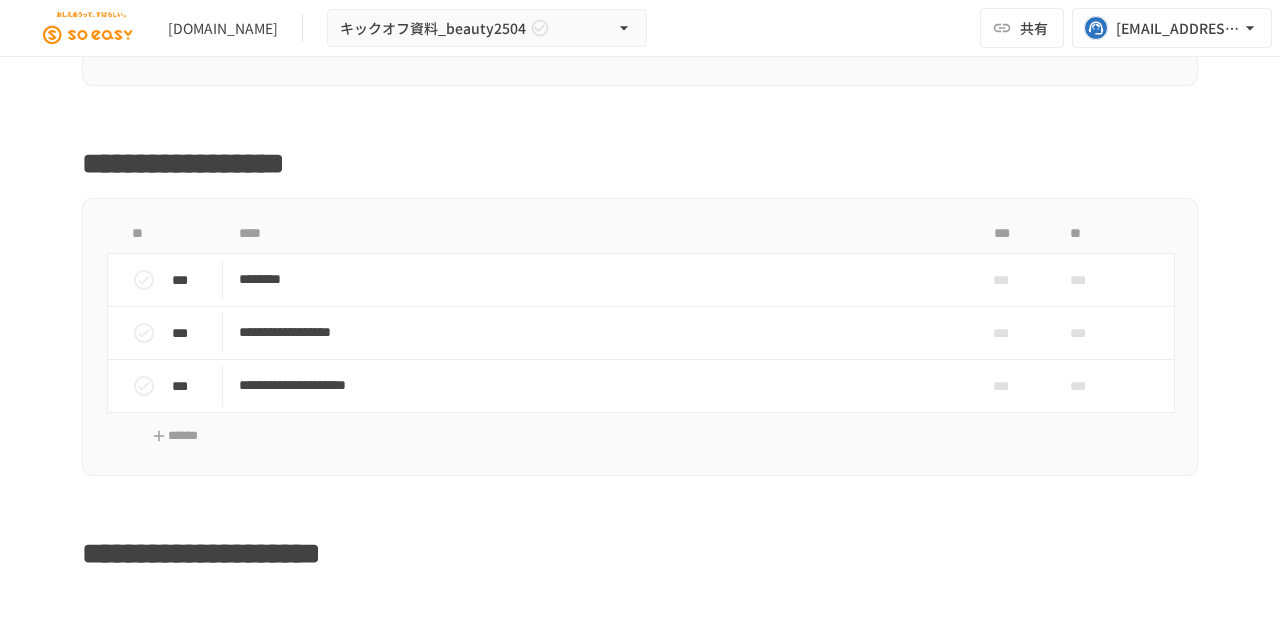 scroll, scrollTop: 1771, scrollLeft: 0, axis: vertical 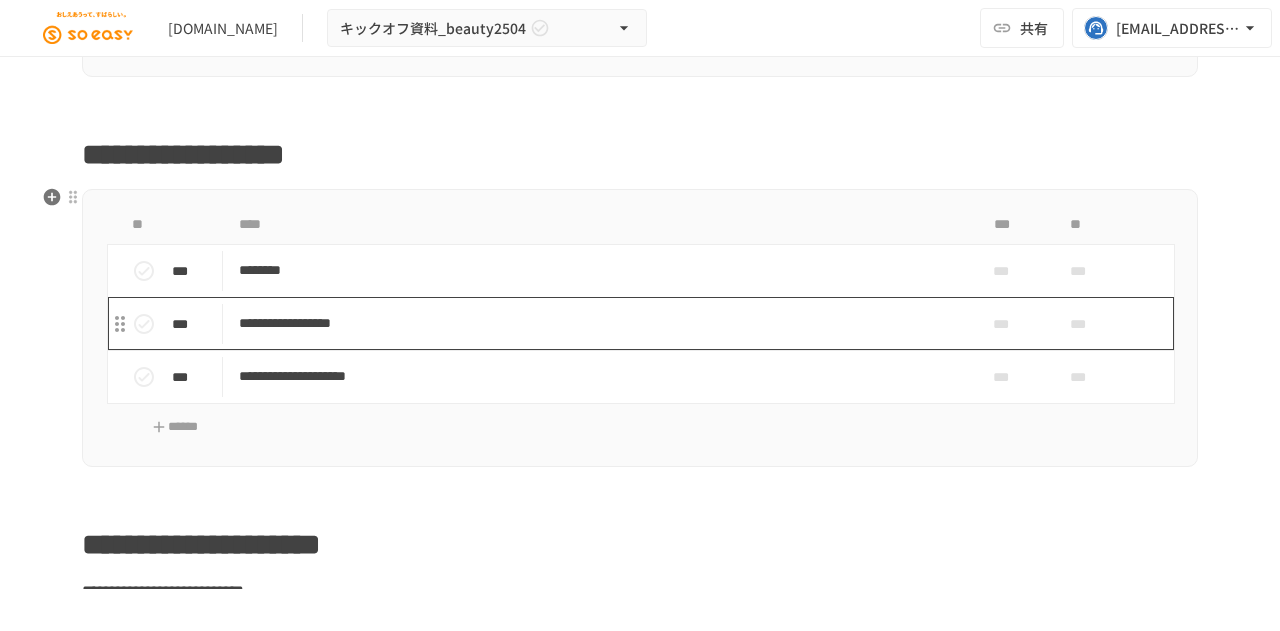 click on "**********" at bounding box center (598, 323) 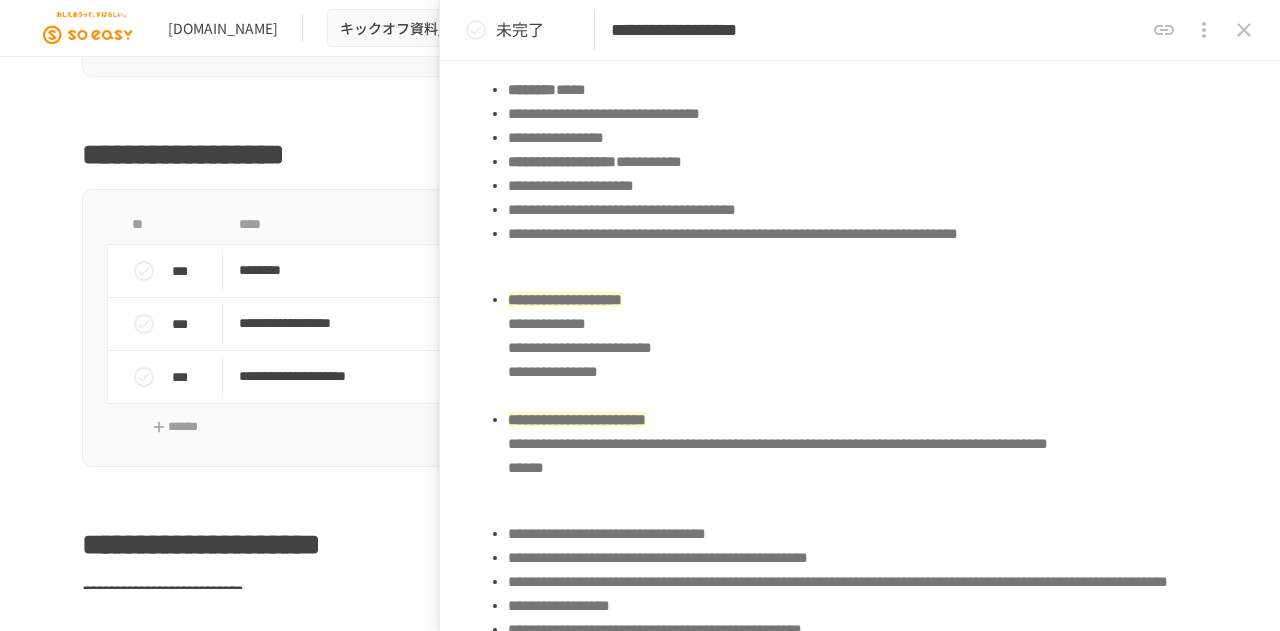 scroll, scrollTop: 835, scrollLeft: 0, axis: vertical 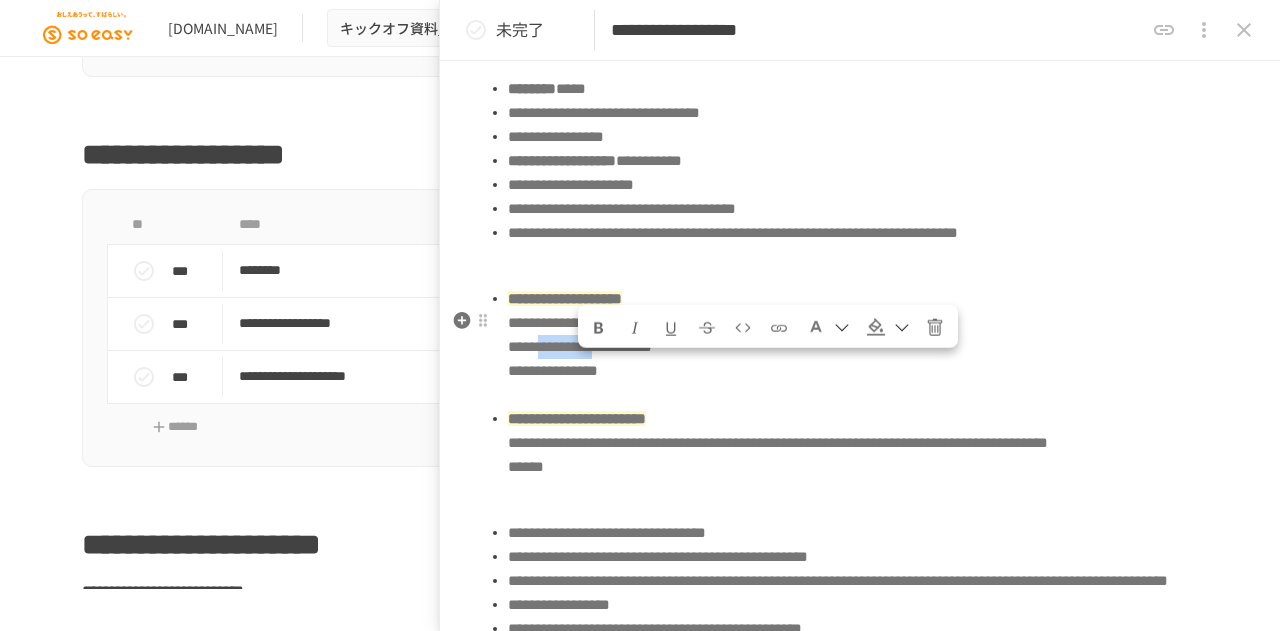 drag, startPoint x: 708, startPoint y: 371, endPoint x: 585, endPoint y: 365, distance: 123.146255 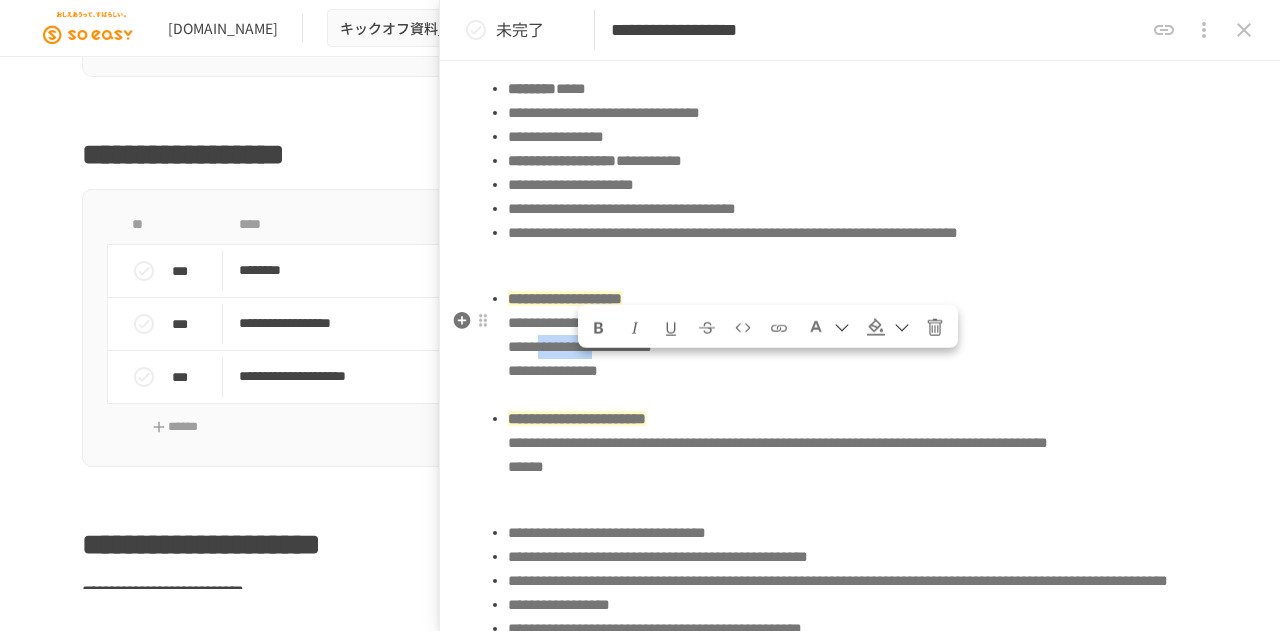 click on "**********" at bounding box center [580, 346] 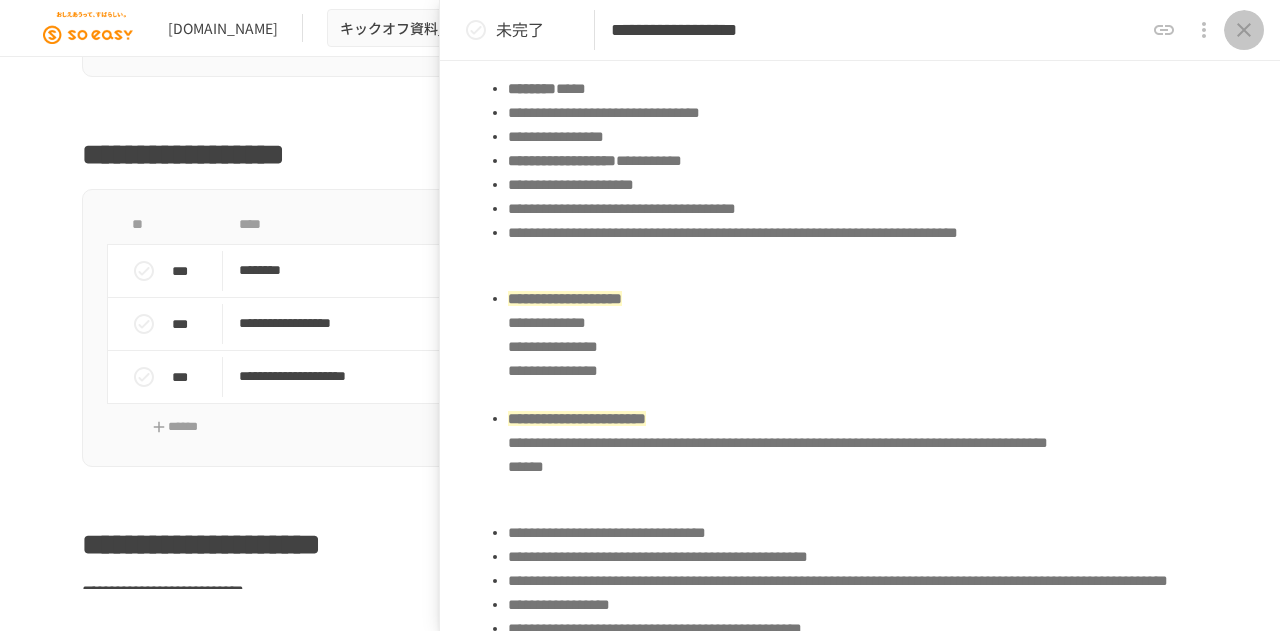 click 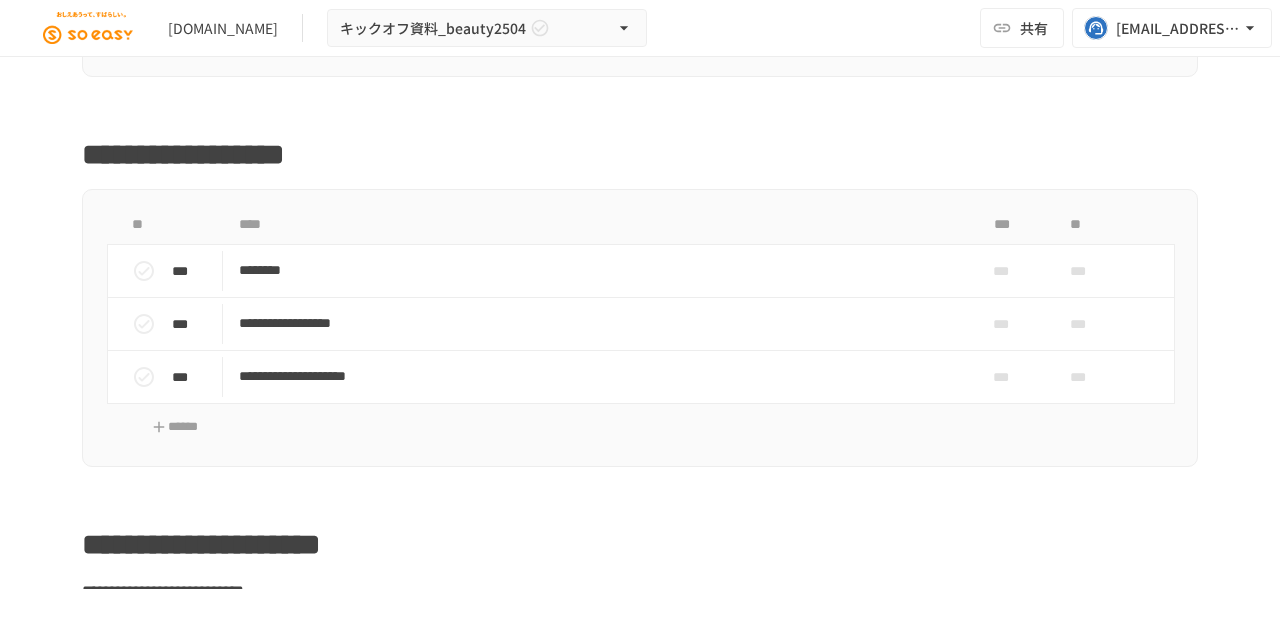 scroll, scrollTop: 109, scrollLeft: 0, axis: vertical 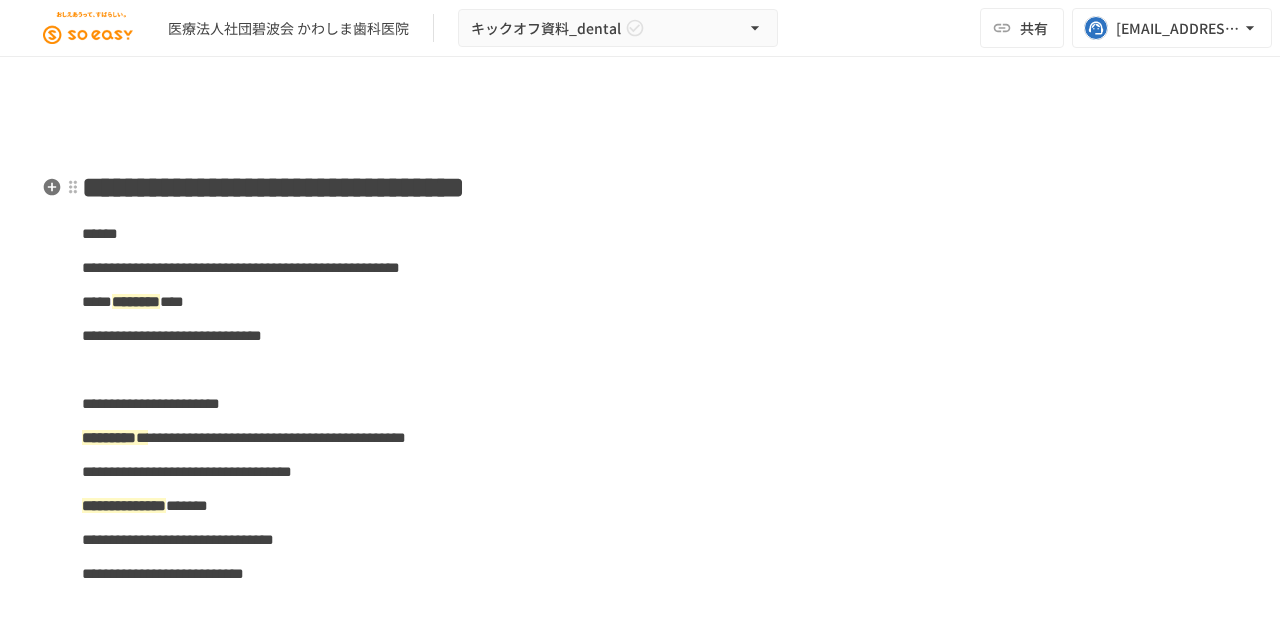 click on "**********" at bounding box center (273, 187) 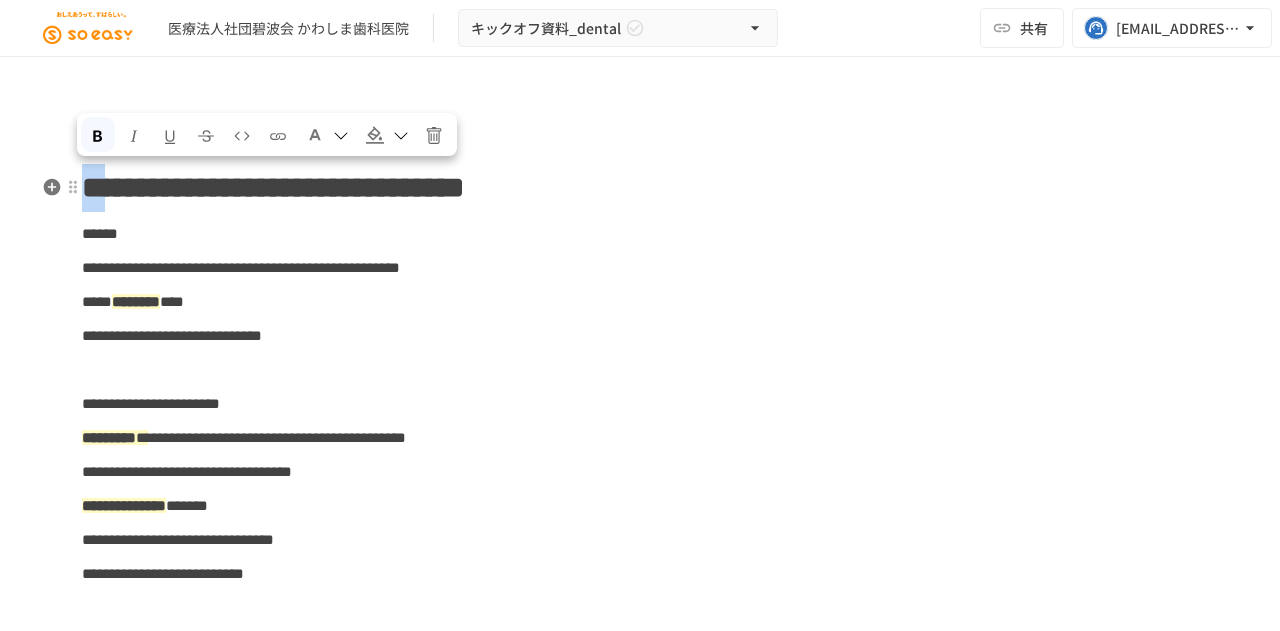 paste 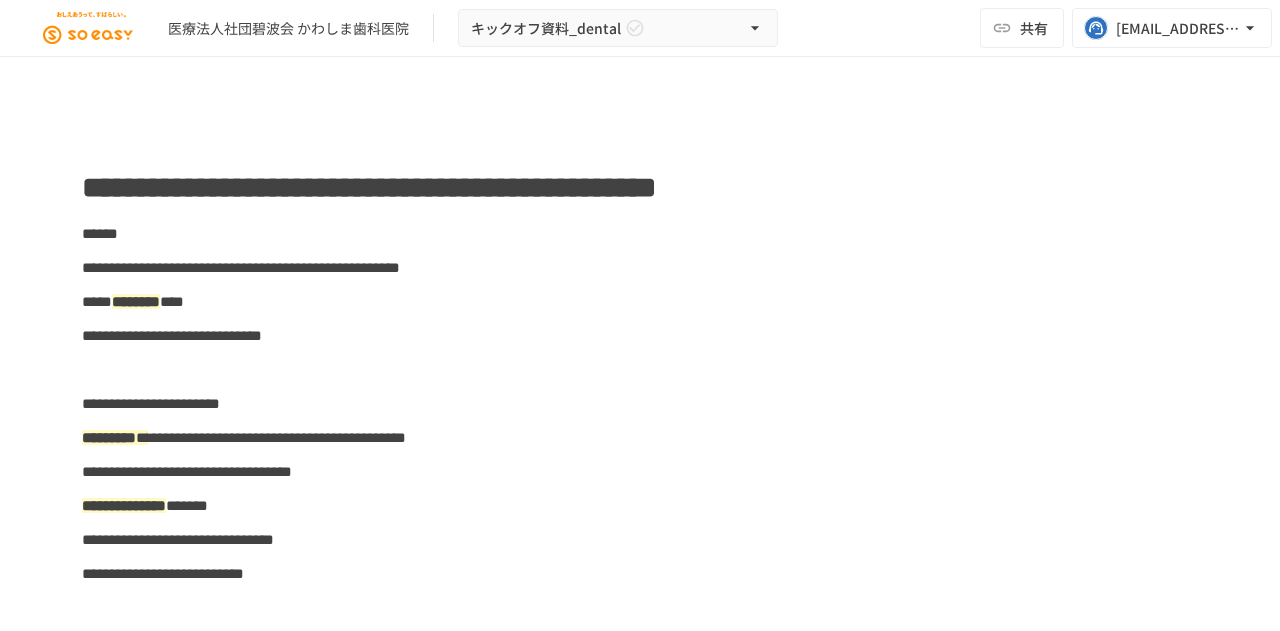 type 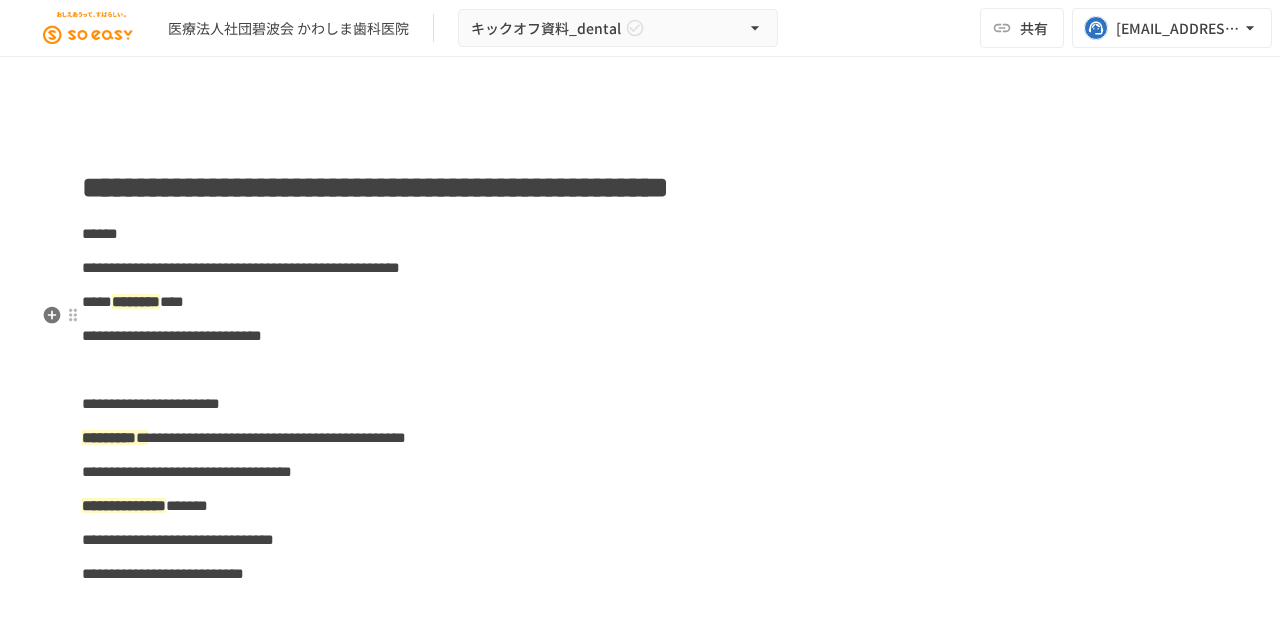 click on "**********" at bounding box center [241, 267] 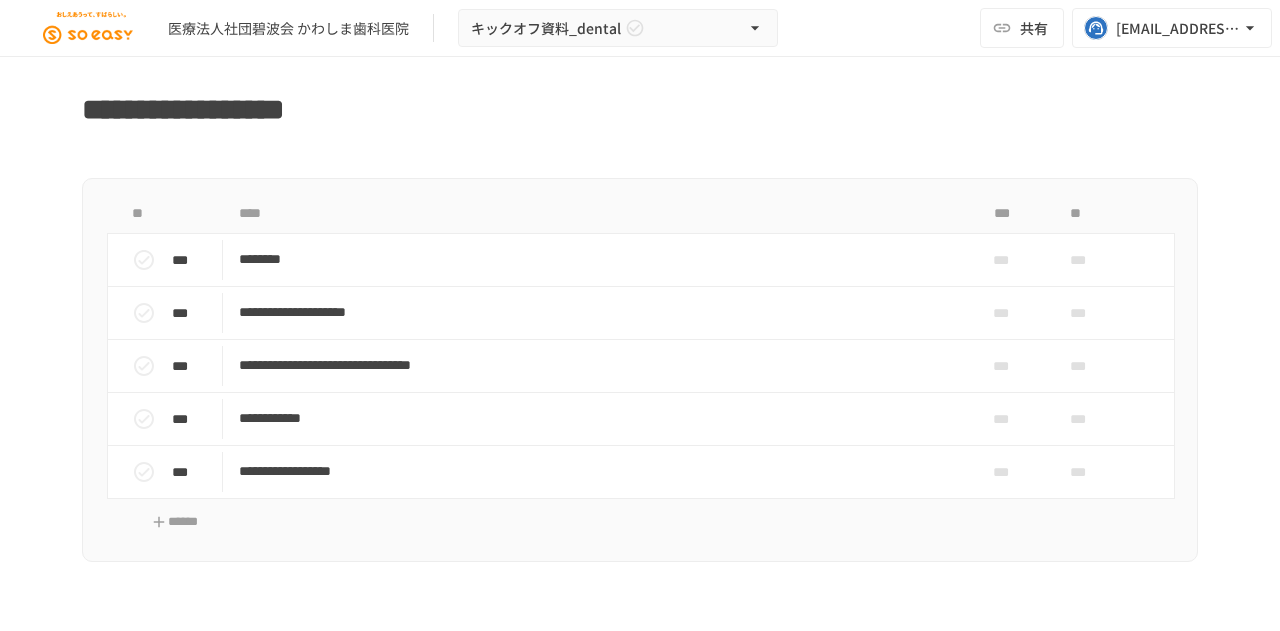 scroll, scrollTop: 1786, scrollLeft: 0, axis: vertical 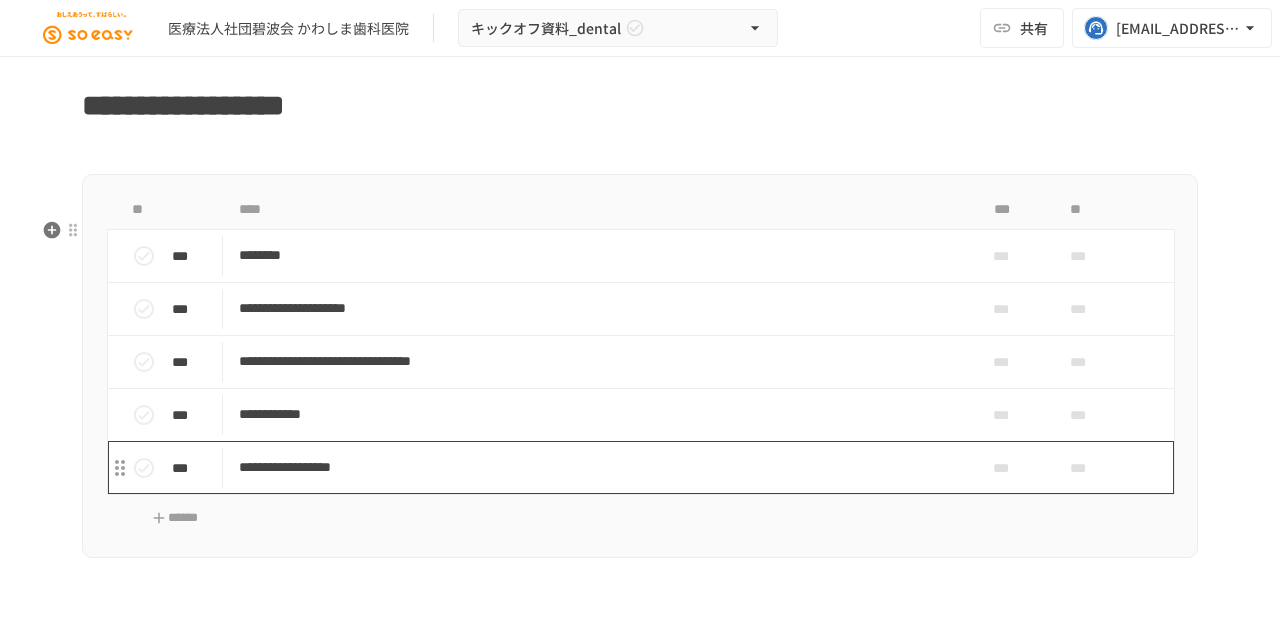 click on "**********" at bounding box center [598, 467] 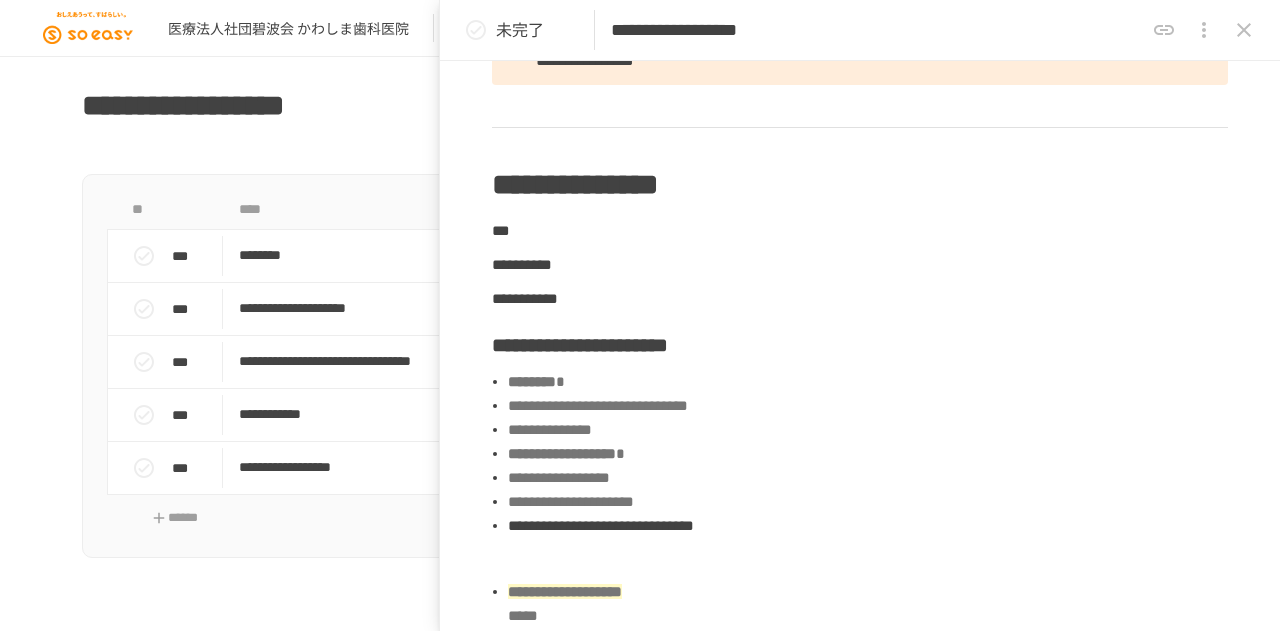 scroll, scrollTop: 651, scrollLeft: 0, axis: vertical 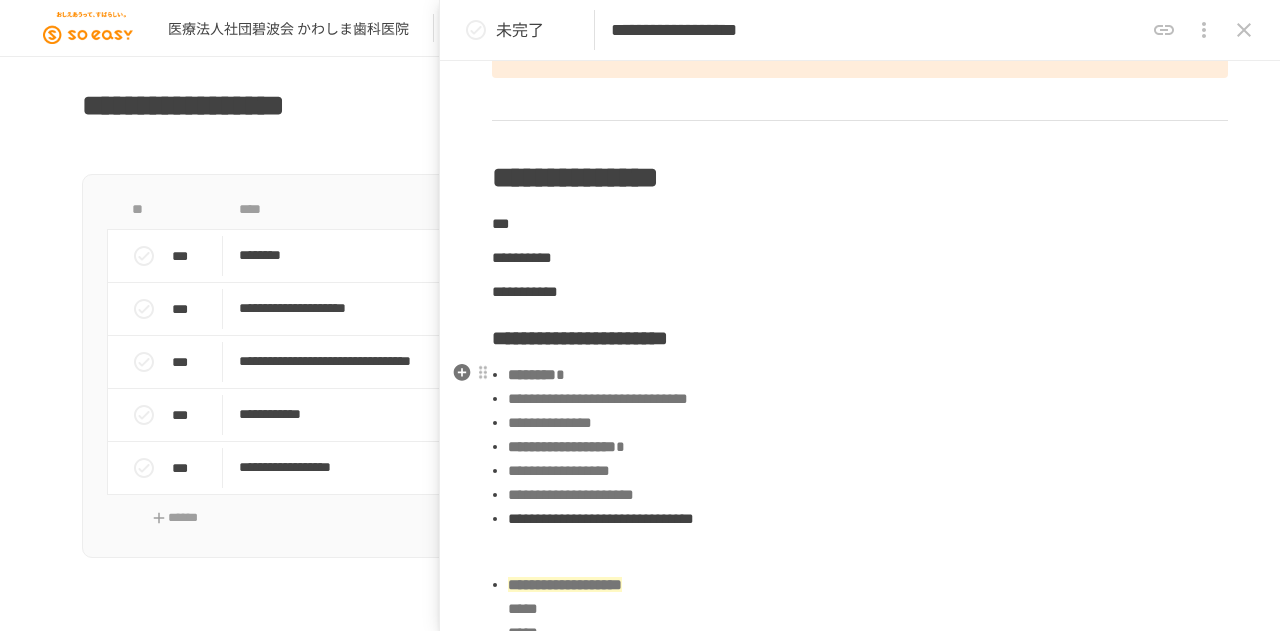 click on "******** *" at bounding box center (868, 375) 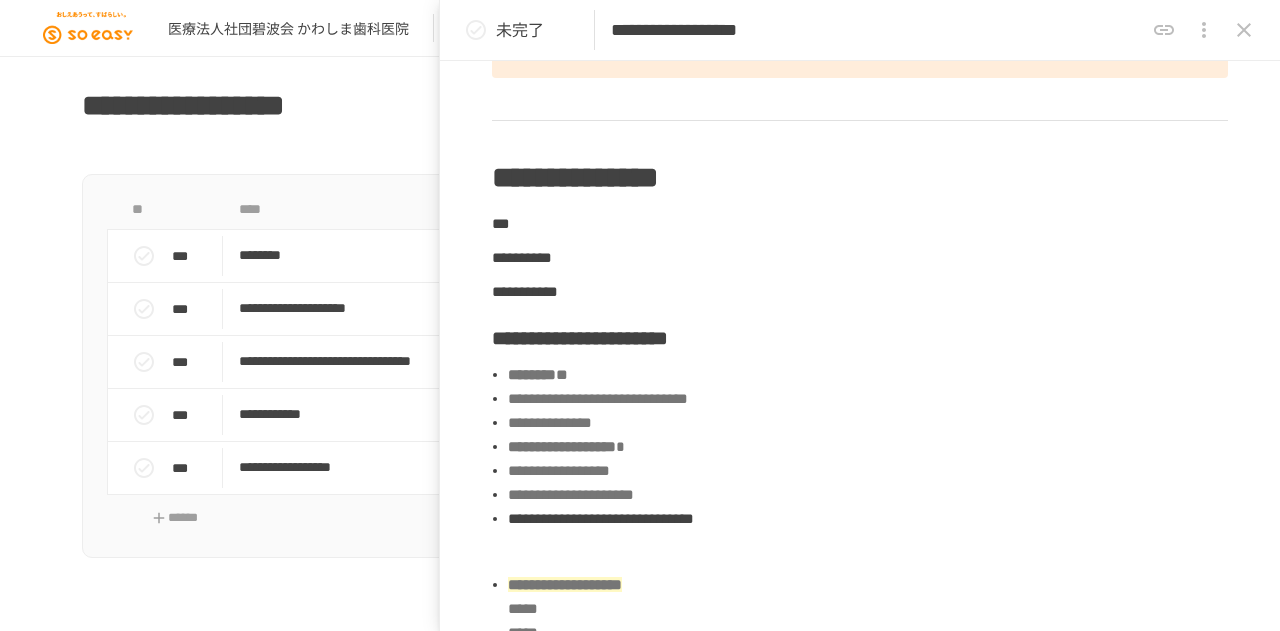 type 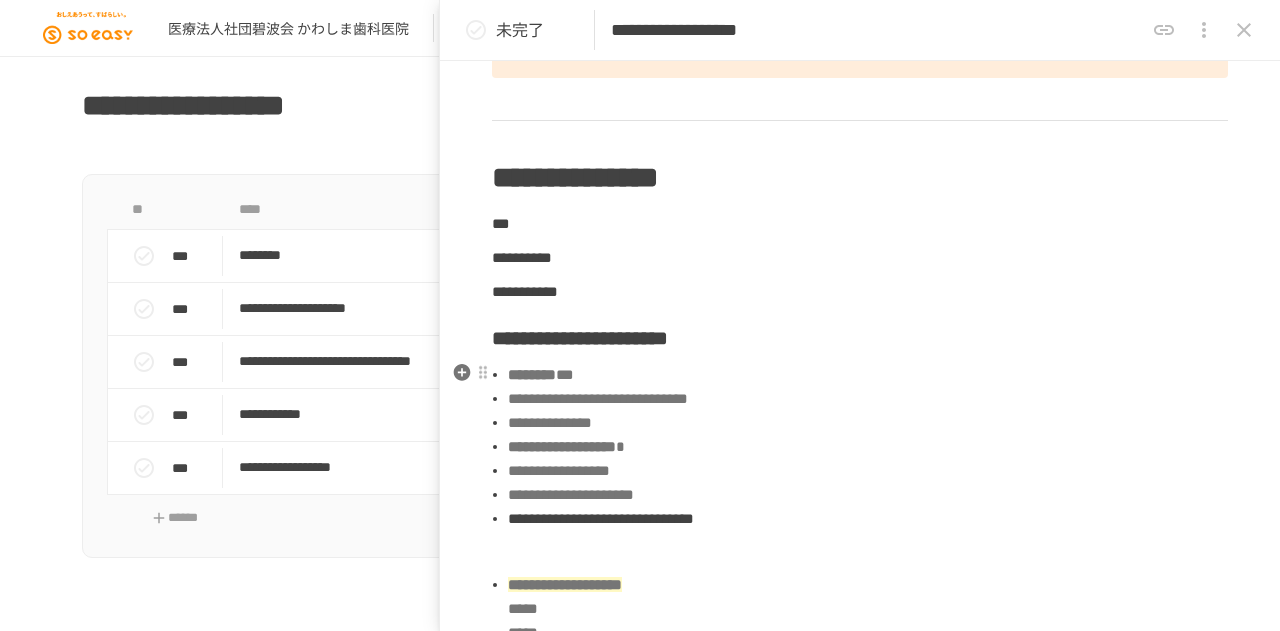 click on "**********" at bounding box center [868, 399] 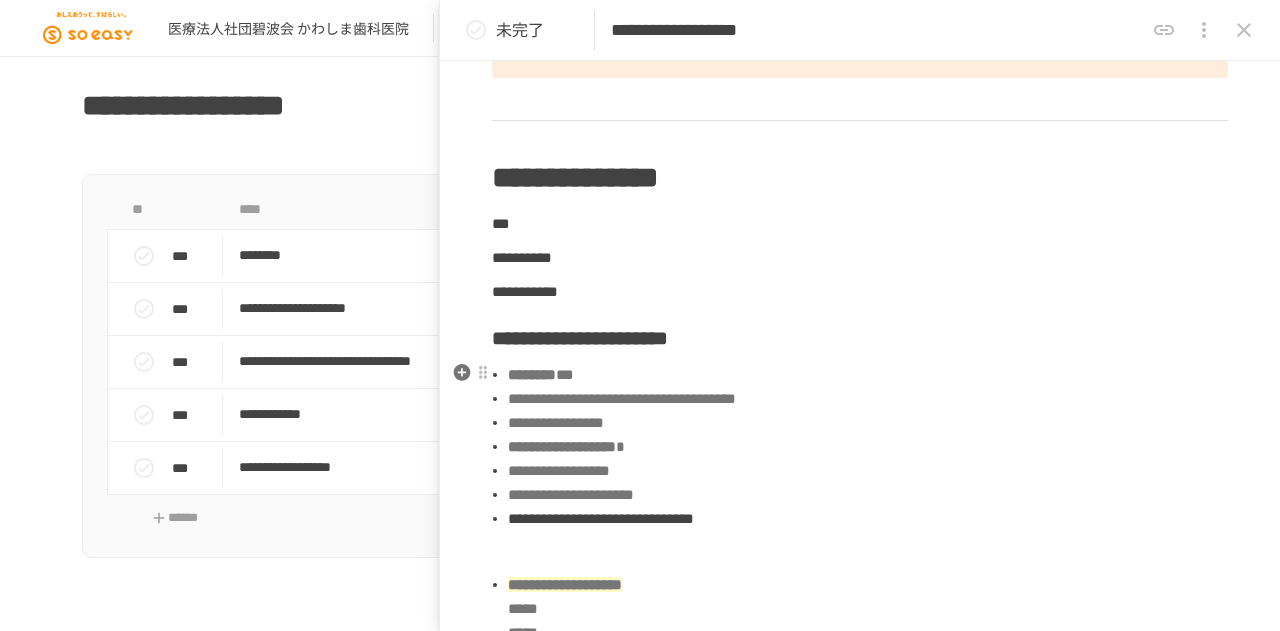 click on "**********" at bounding box center (868, 447) 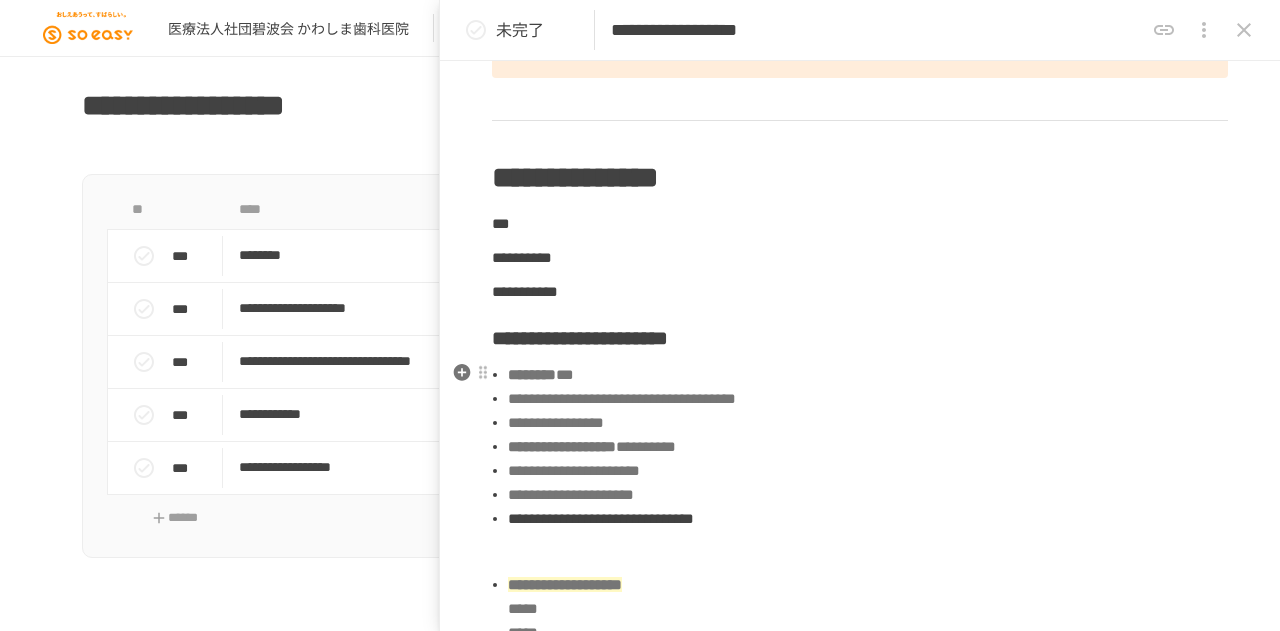 click on "**********" at bounding box center (868, 495) 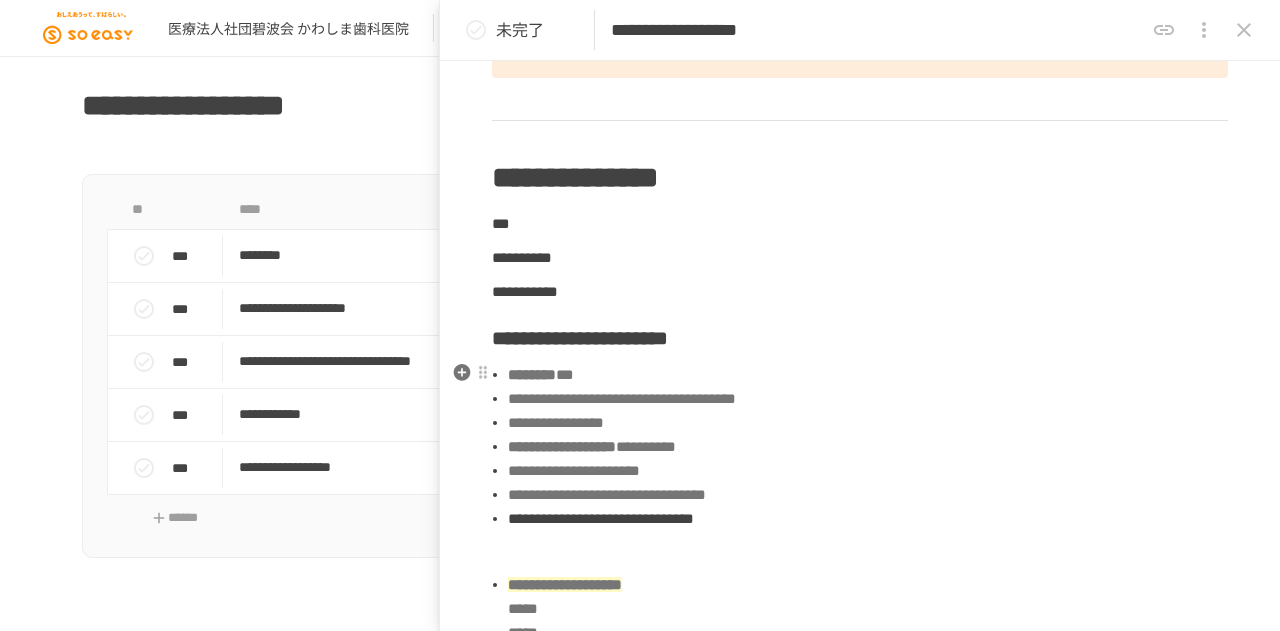 click on "**********" at bounding box center (868, 519) 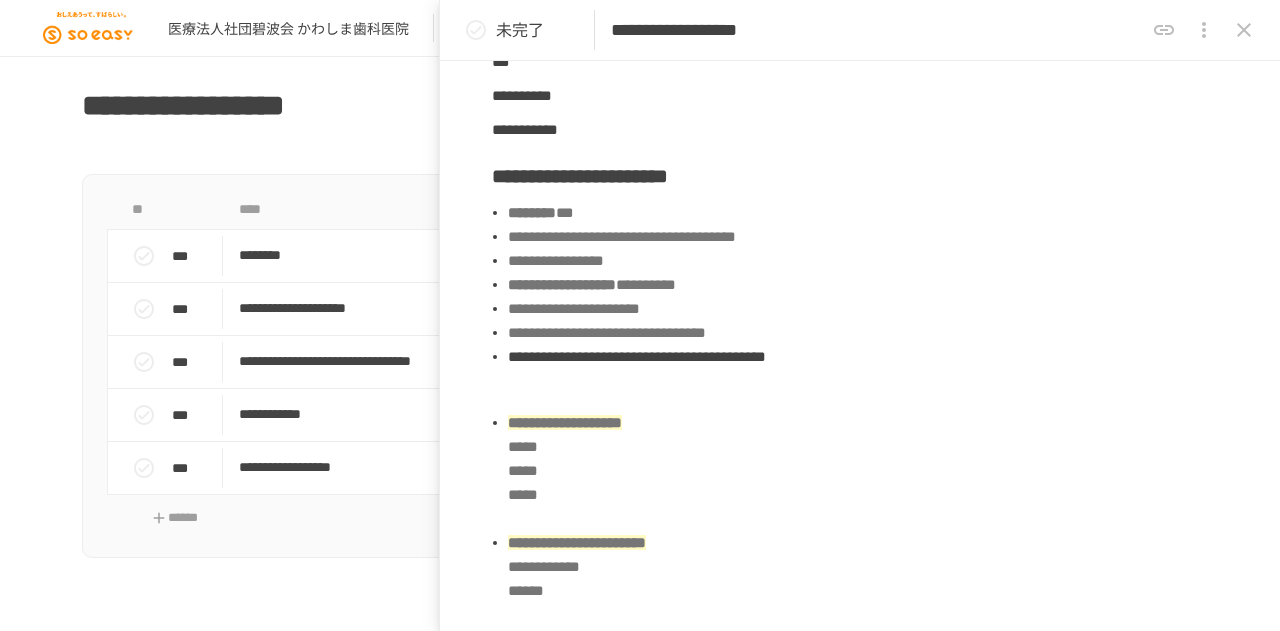 scroll, scrollTop: 820, scrollLeft: 0, axis: vertical 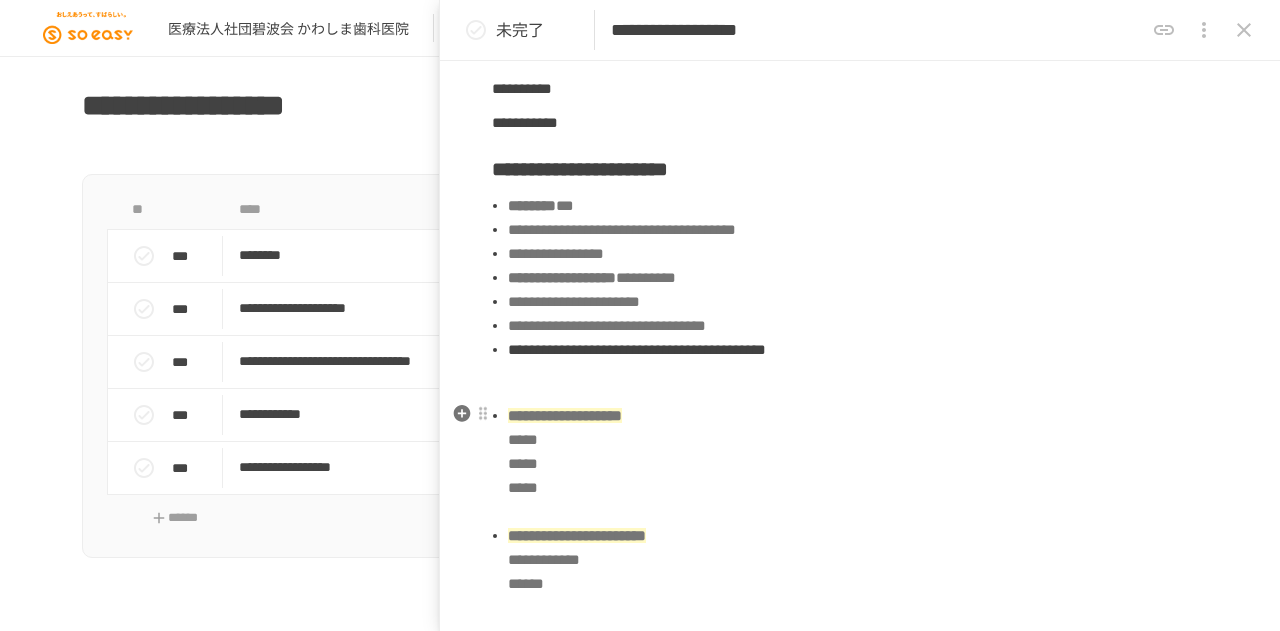 click on "**********" at bounding box center (868, 464) 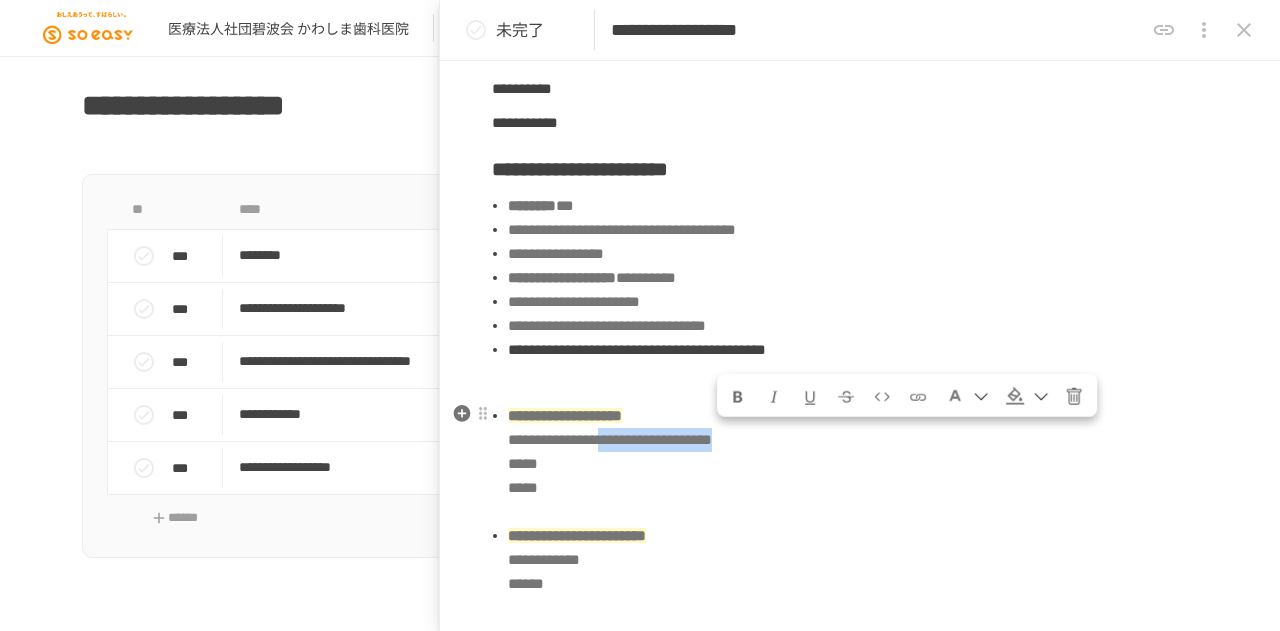 click on "**********" at bounding box center (610, 439) 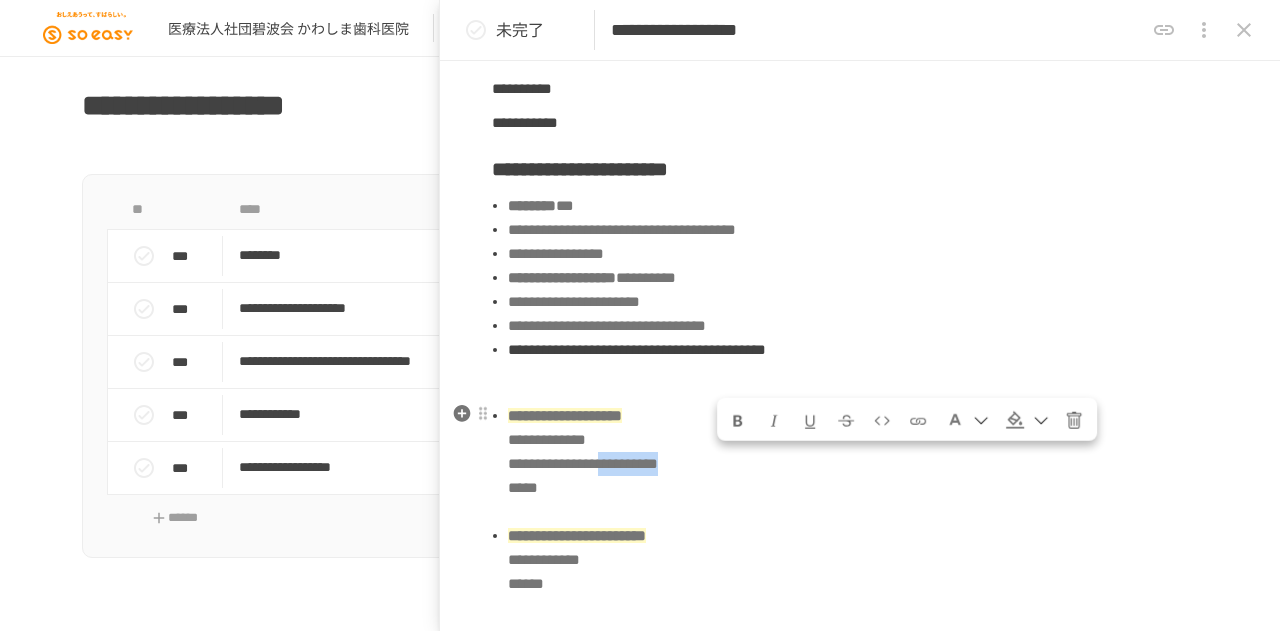 click on "**********" at bounding box center [583, 463] 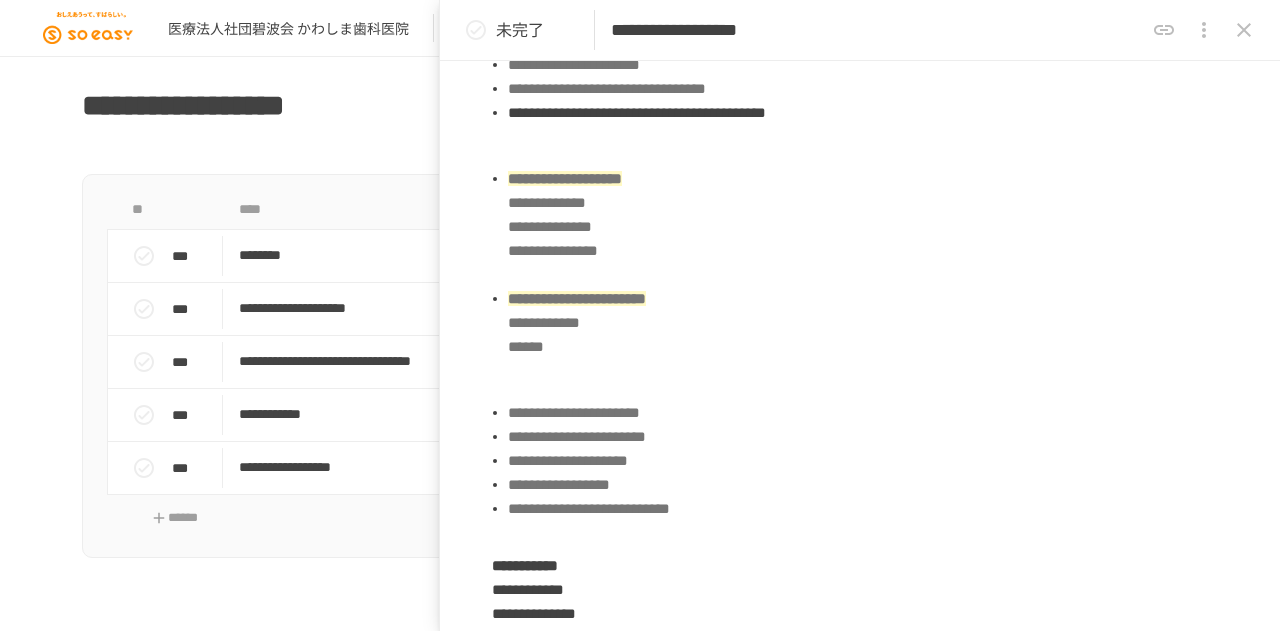 scroll, scrollTop: 1064, scrollLeft: 0, axis: vertical 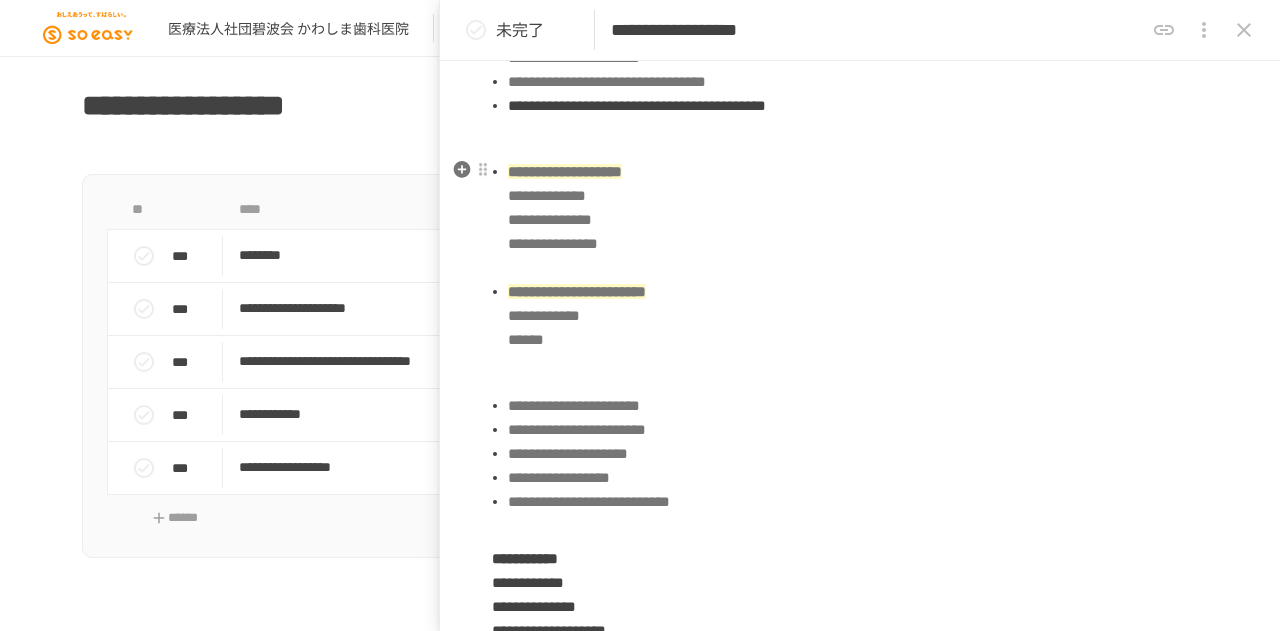click on "**********" at bounding box center (868, 316) 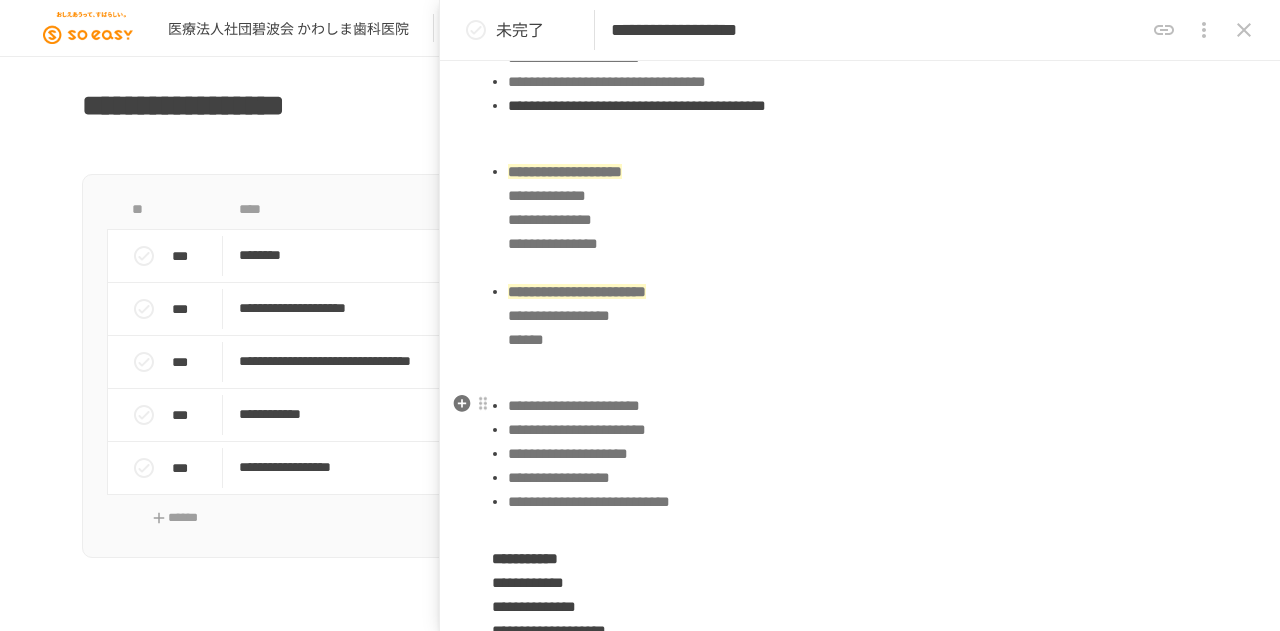 click on "**********" at bounding box center (868, 406) 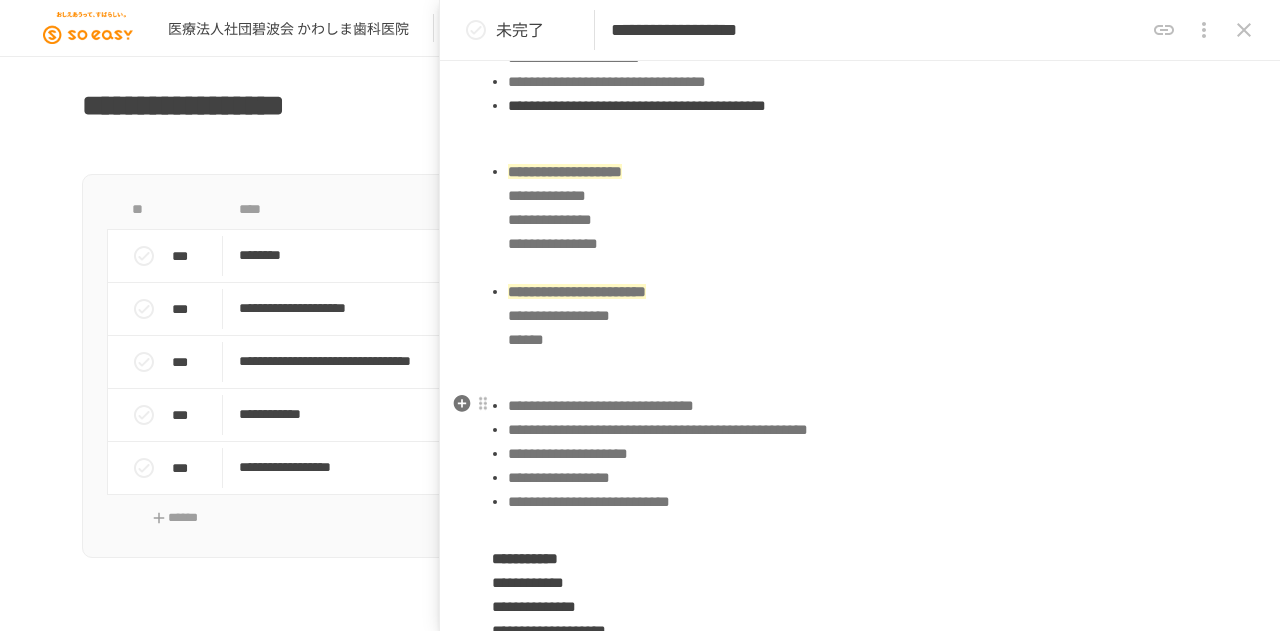 click on "**********" at bounding box center [868, 454] 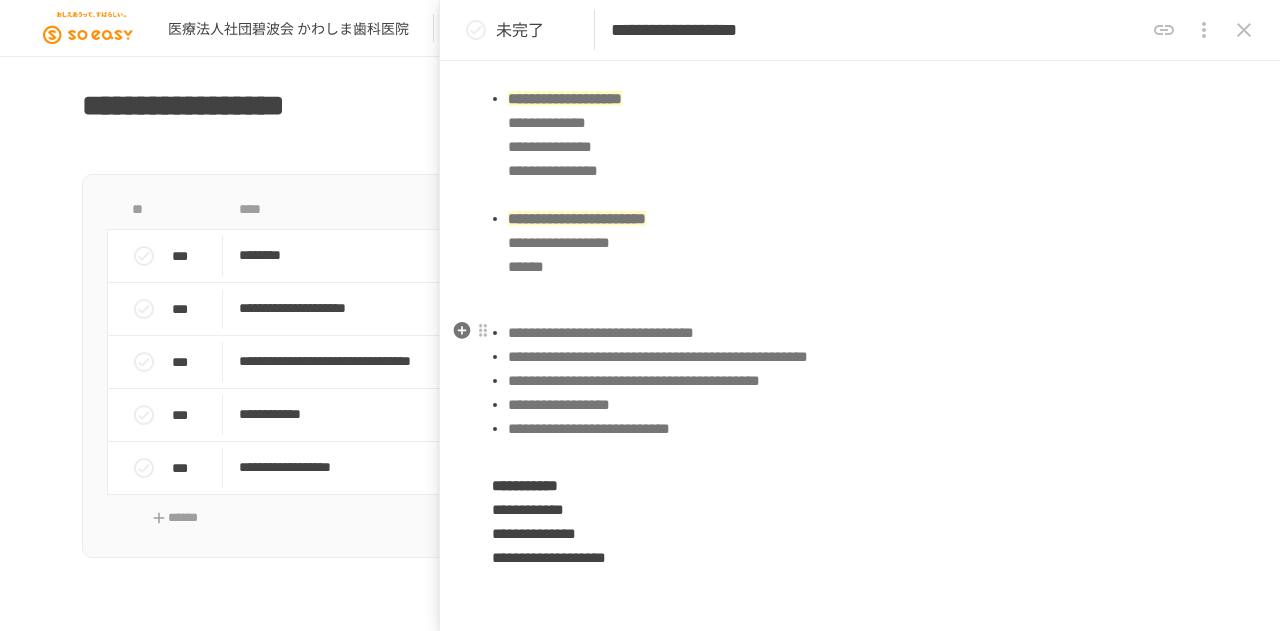 scroll, scrollTop: 1138, scrollLeft: 0, axis: vertical 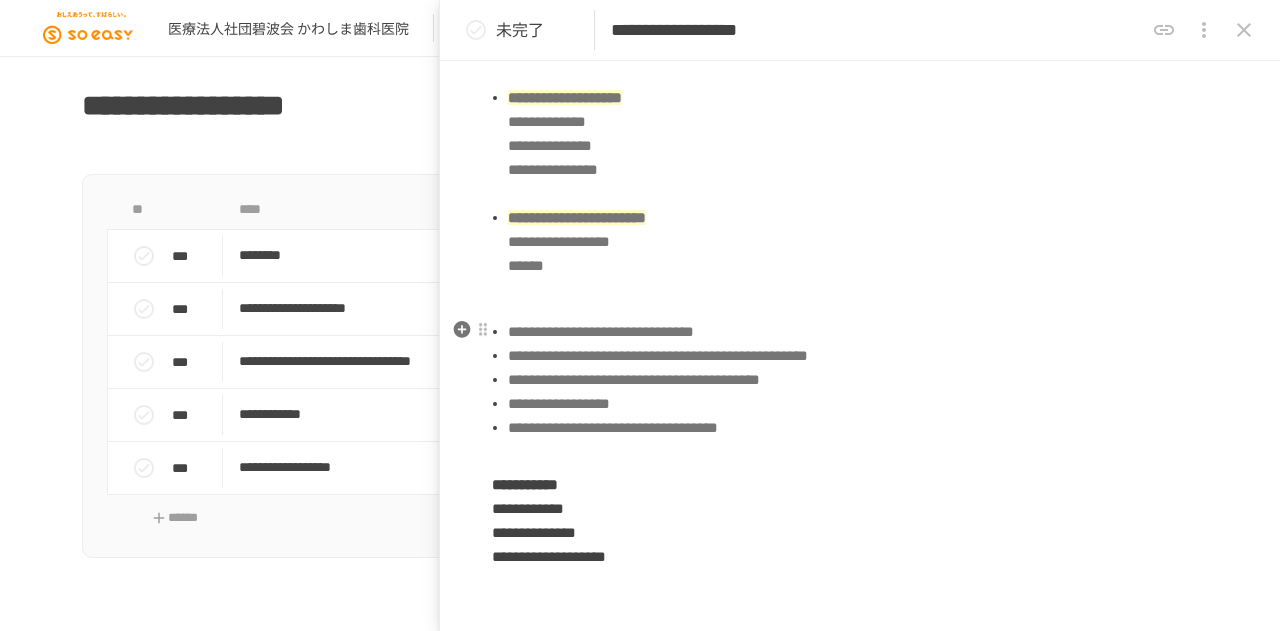 click on "**********" at bounding box center (613, 427) 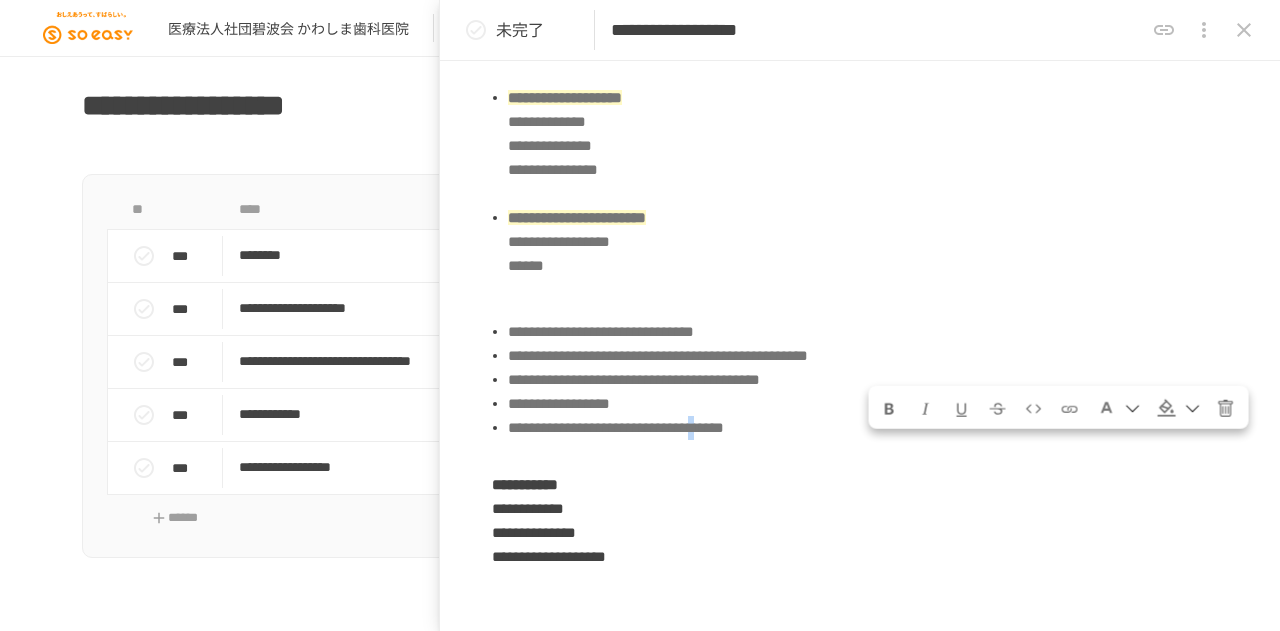 copy on "*" 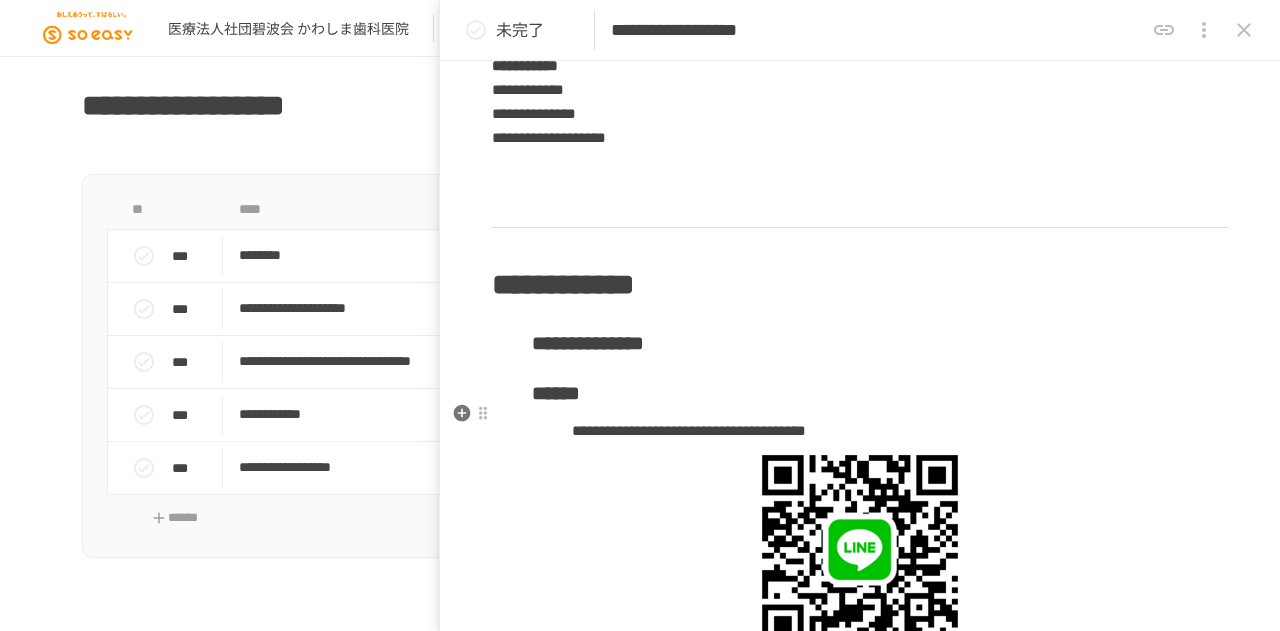 scroll, scrollTop: 1558, scrollLeft: 0, axis: vertical 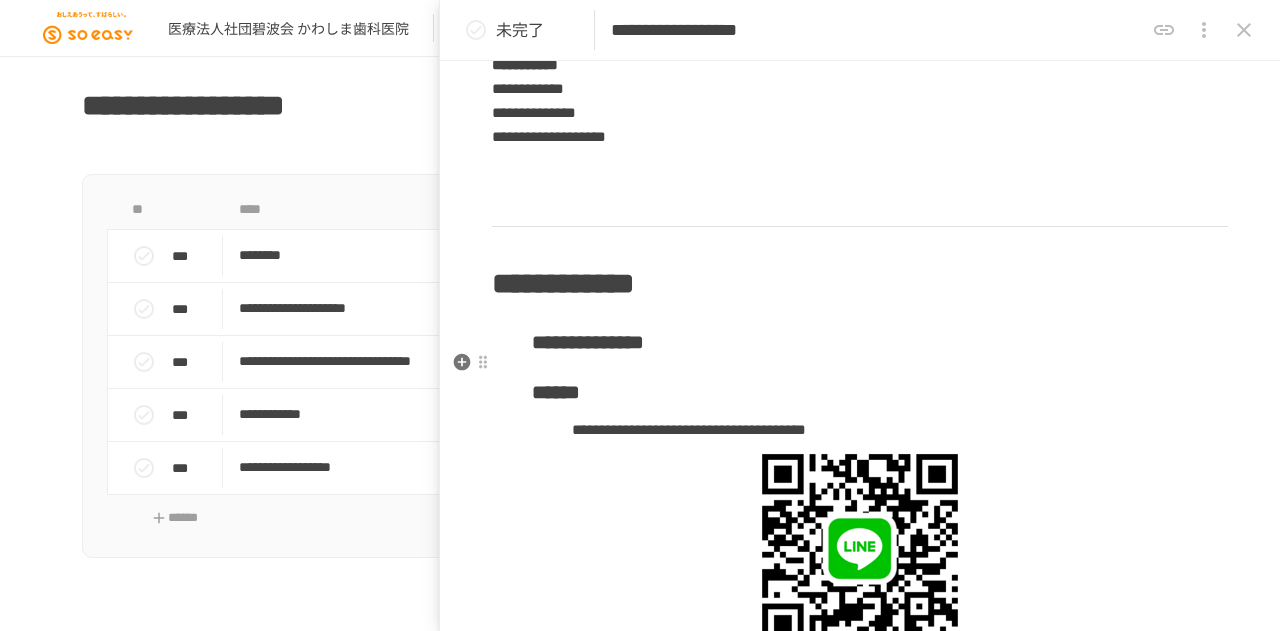 click on "**********" at bounding box center [860, 342] 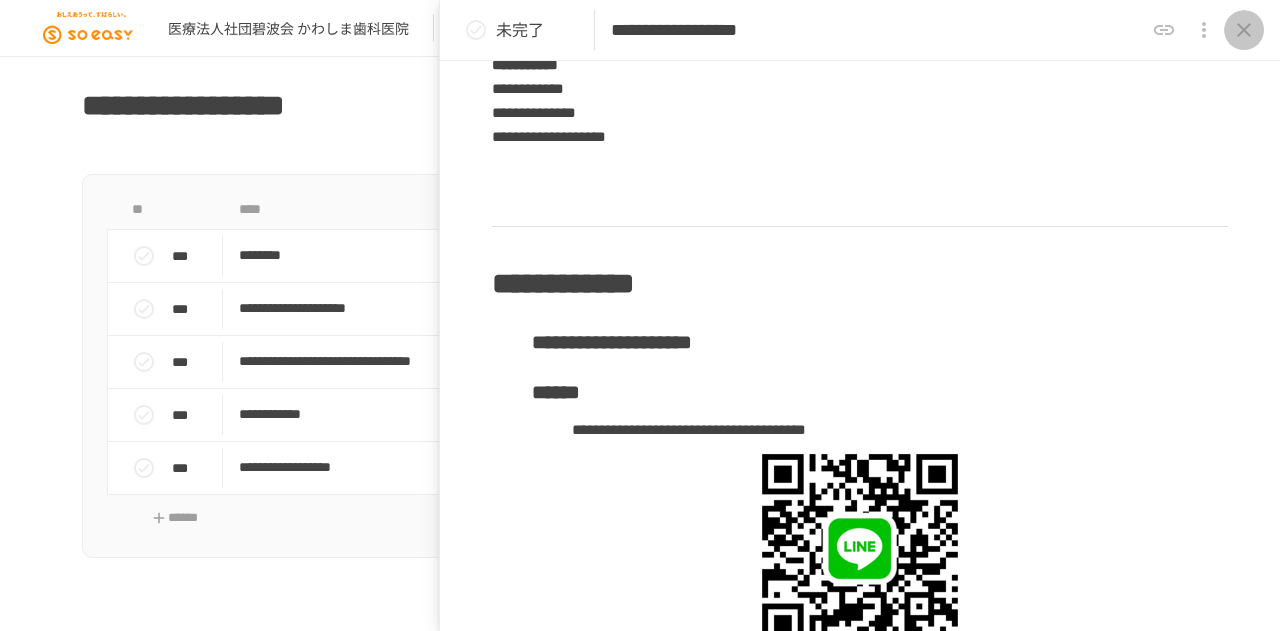 click at bounding box center [1244, 30] 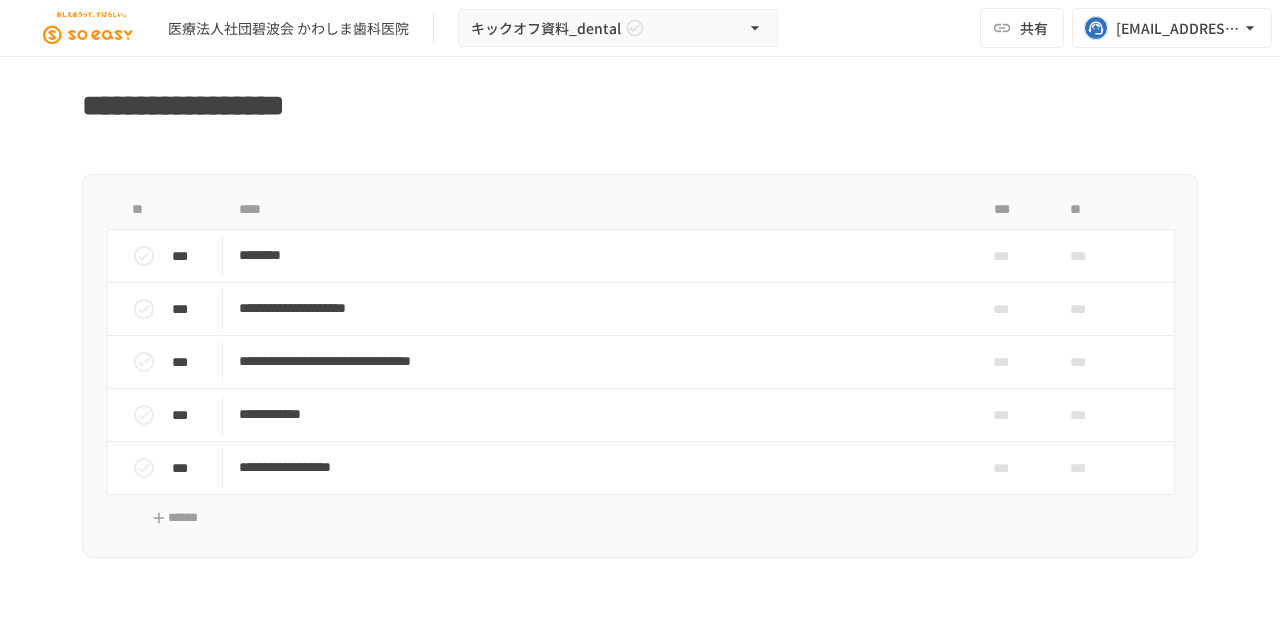 scroll, scrollTop: 248, scrollLeft: 0, axis: vertical 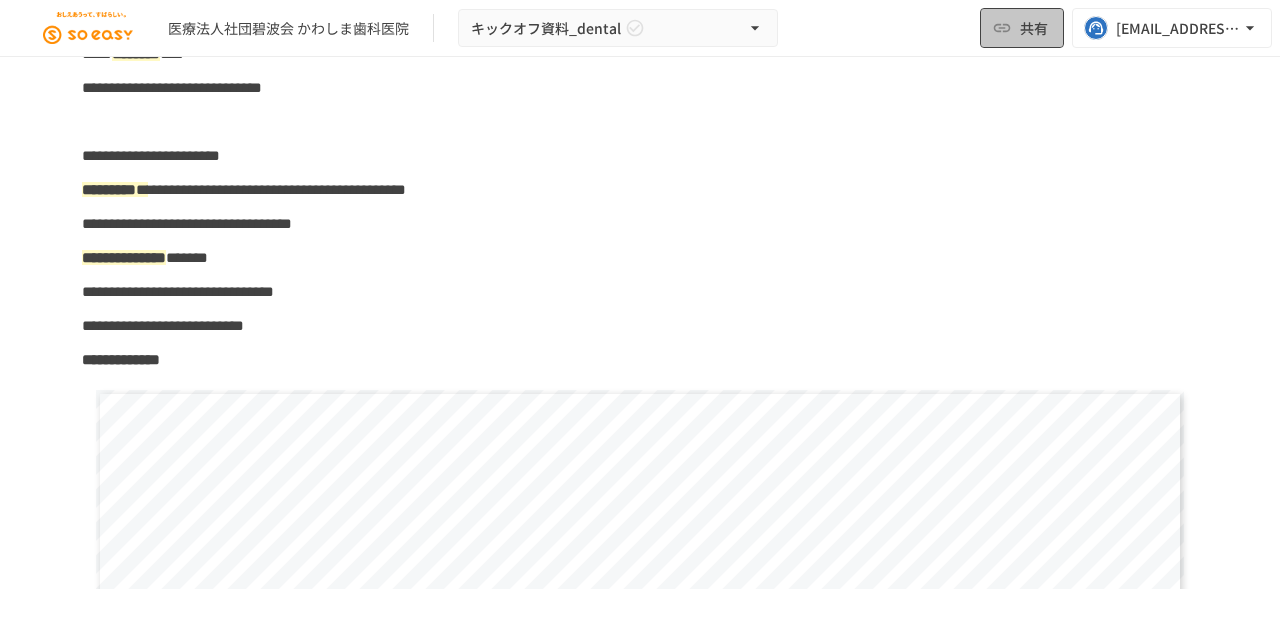 click 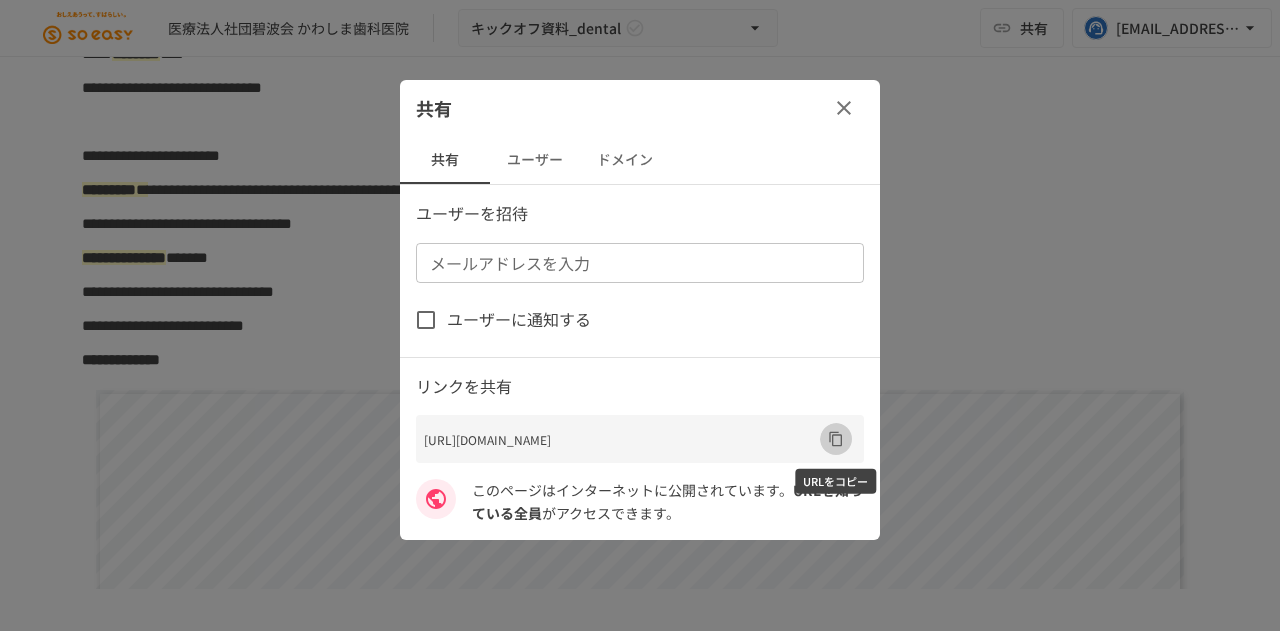click at bounding box center (836, 439) 